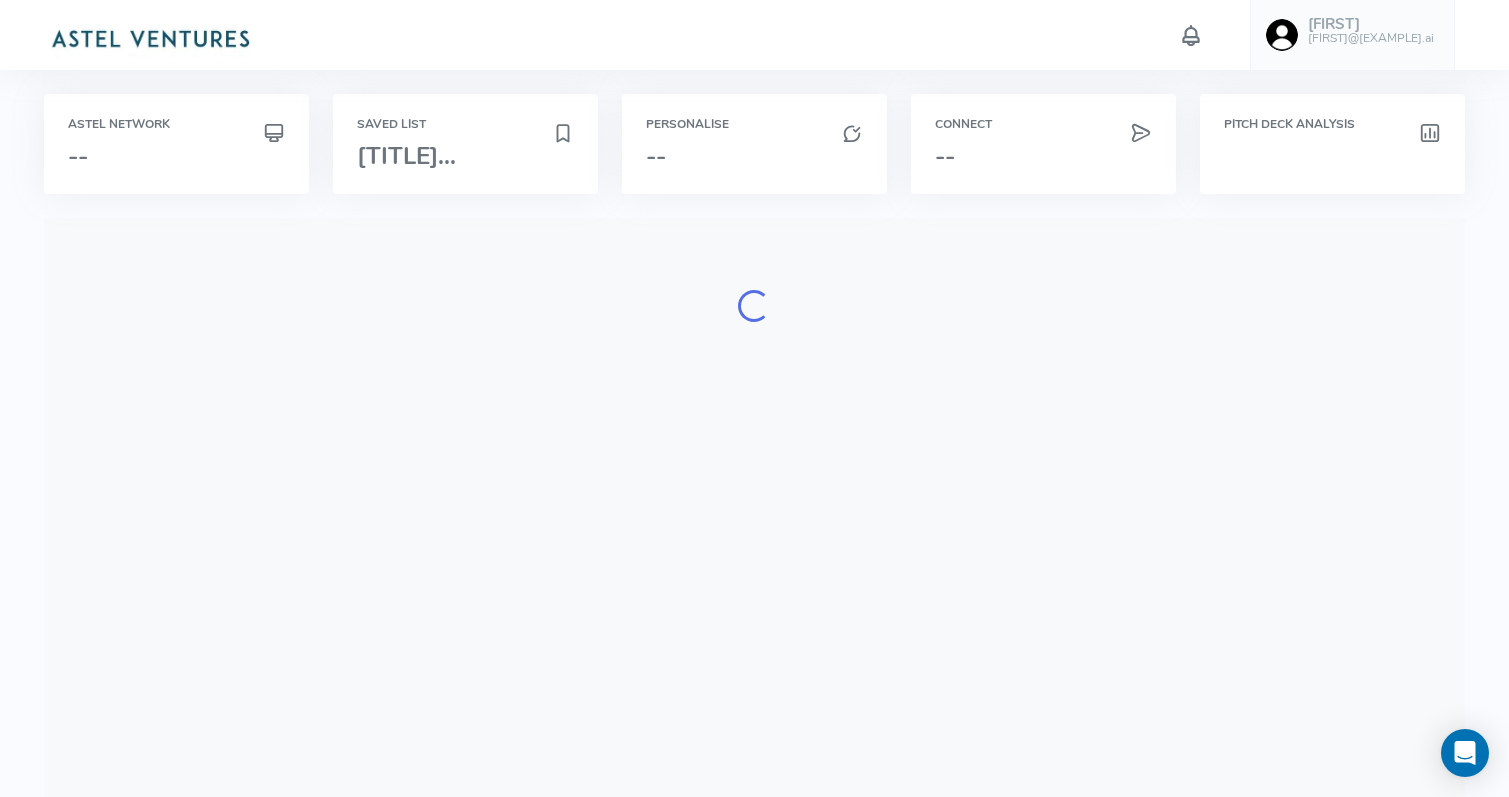 scroll, scrollTop: 0, scrollLeft: 0, axis: both 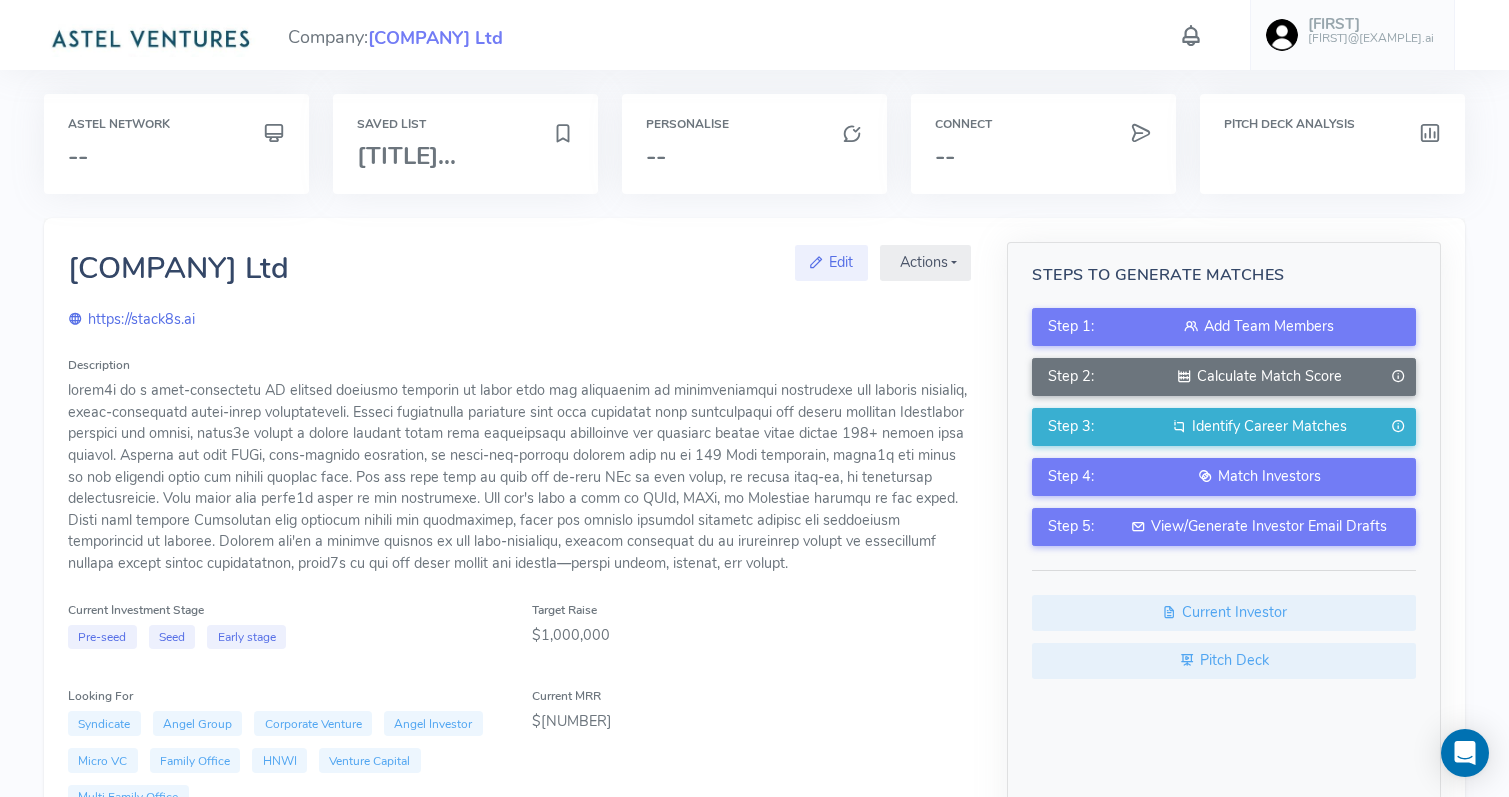 click at bounding box center (150, 37) 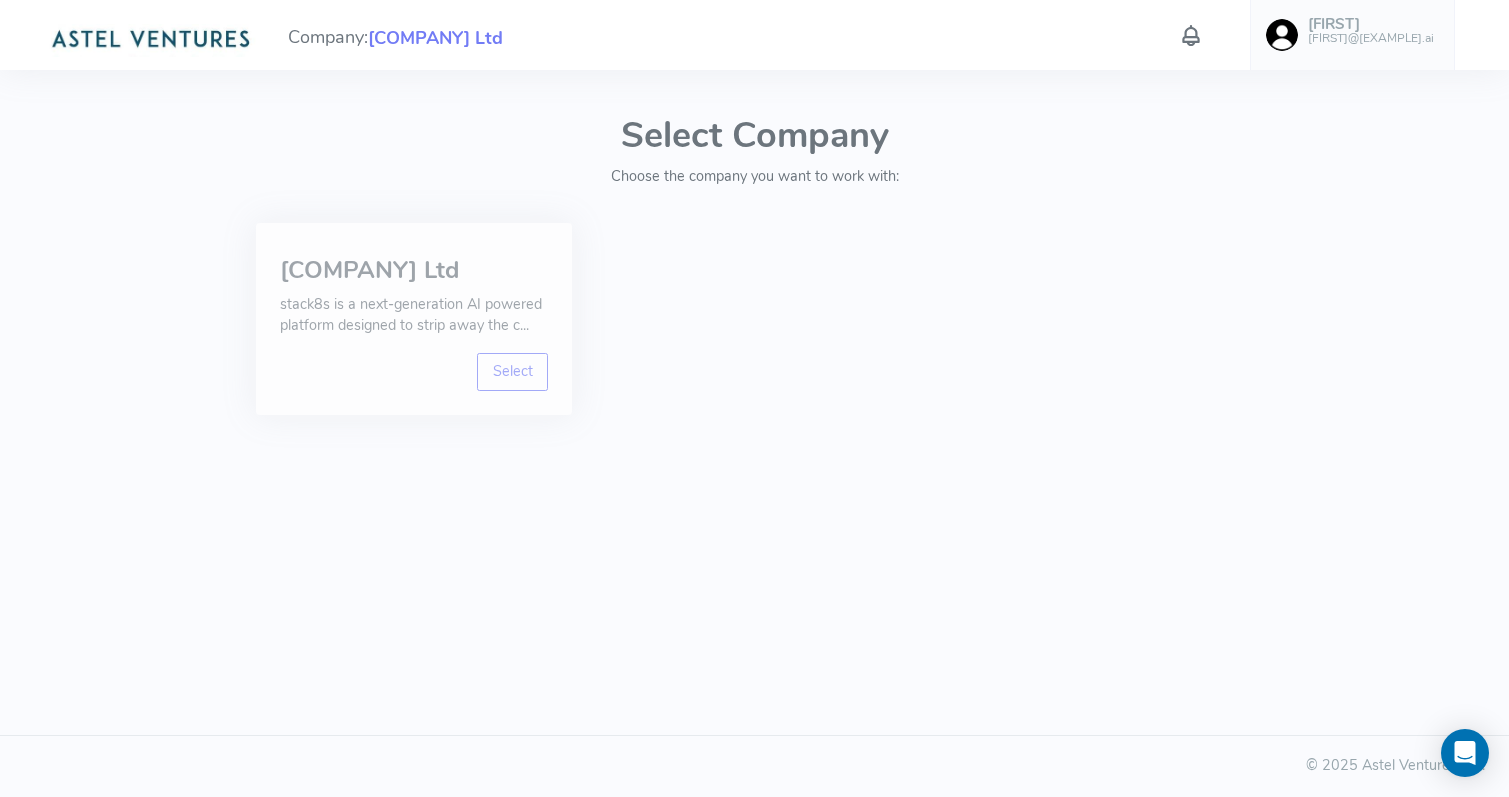 click on "stack8s is a next-generation AI powered platform designed to strip away the c..." at bounding box center (414, 315) 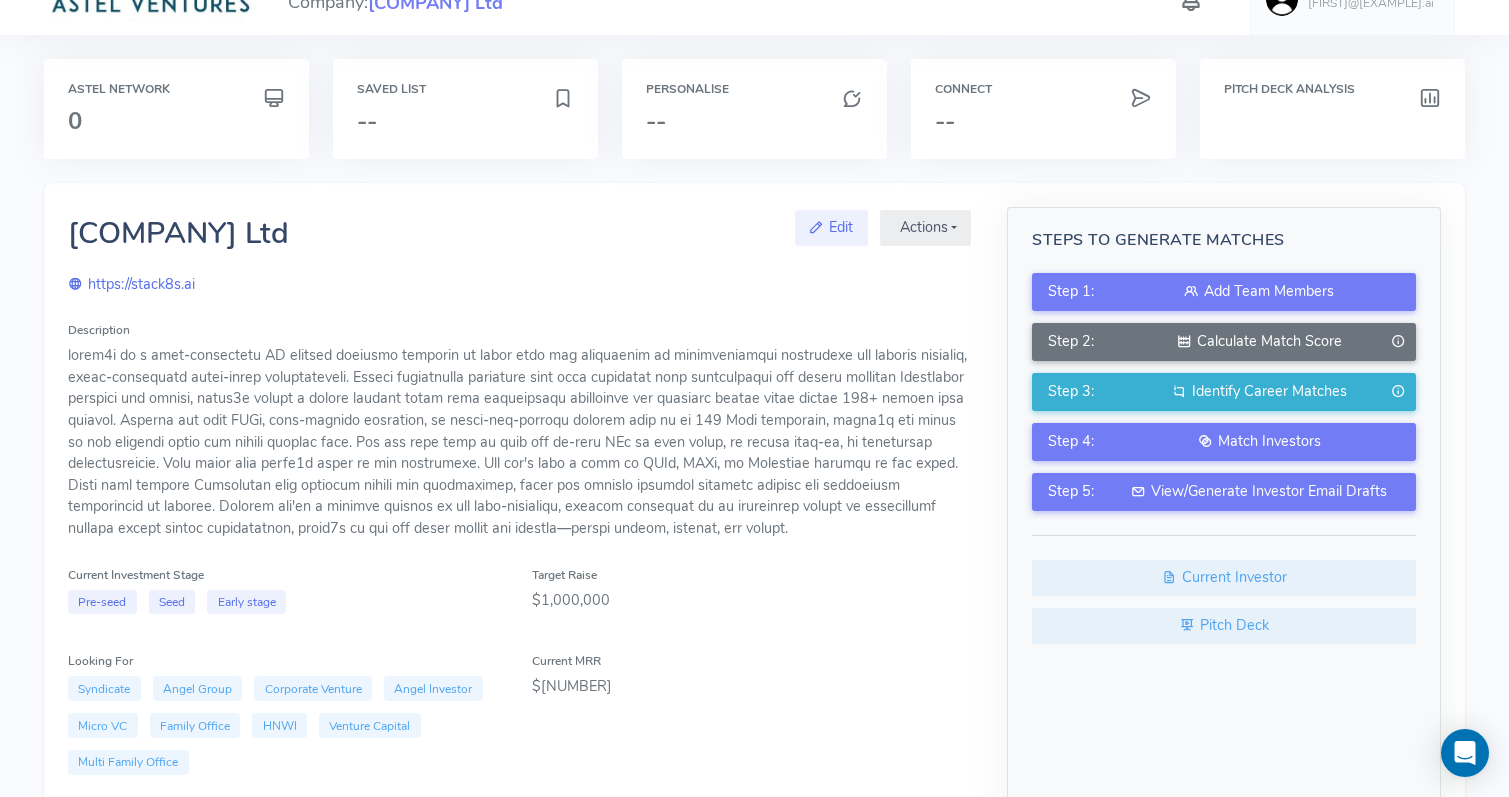 scroll, scrollTop: 12, scrollLeft: 0, axis: vertical 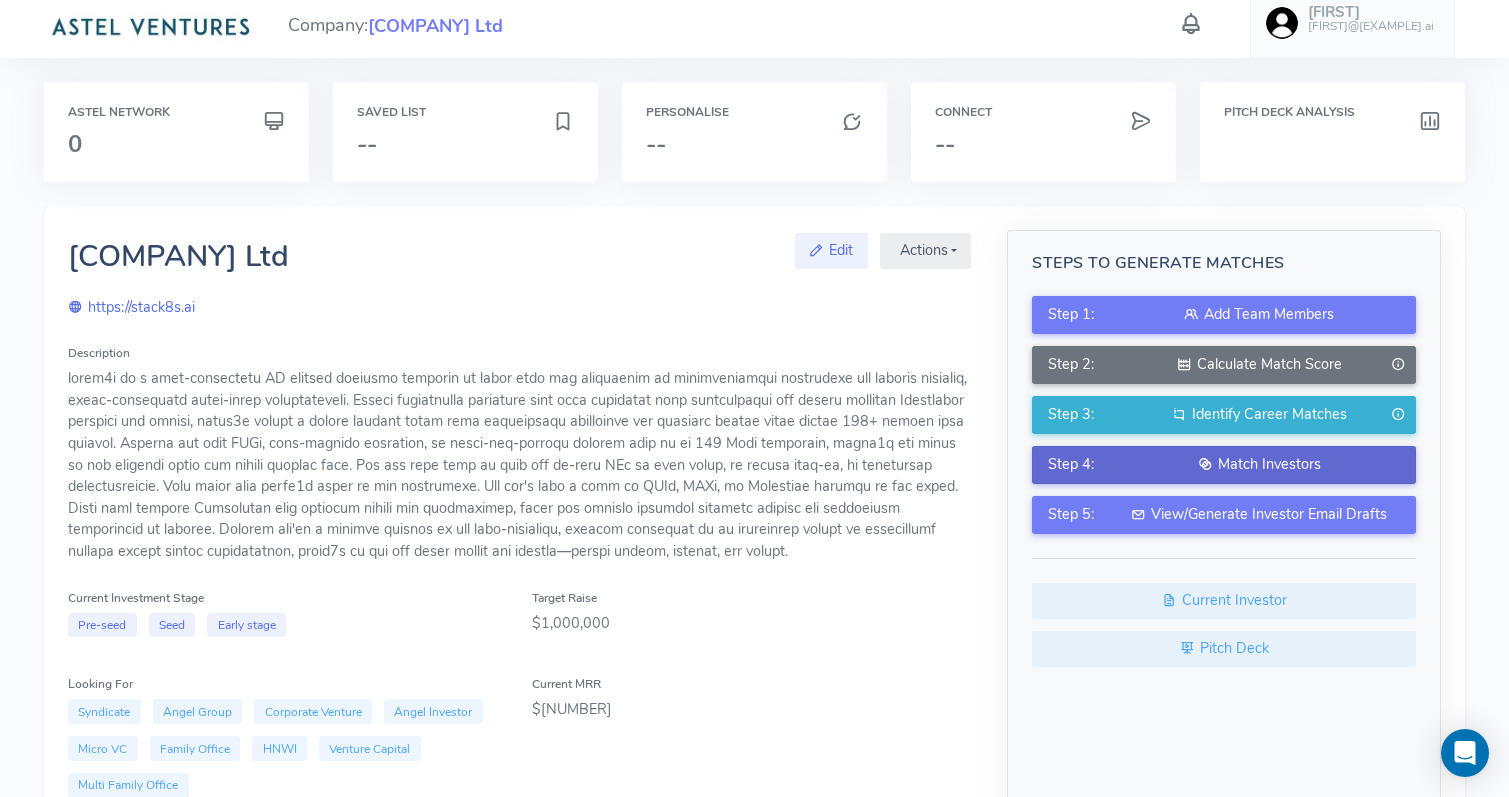 click on "Match Investors" at bounding box center [1259, 465] 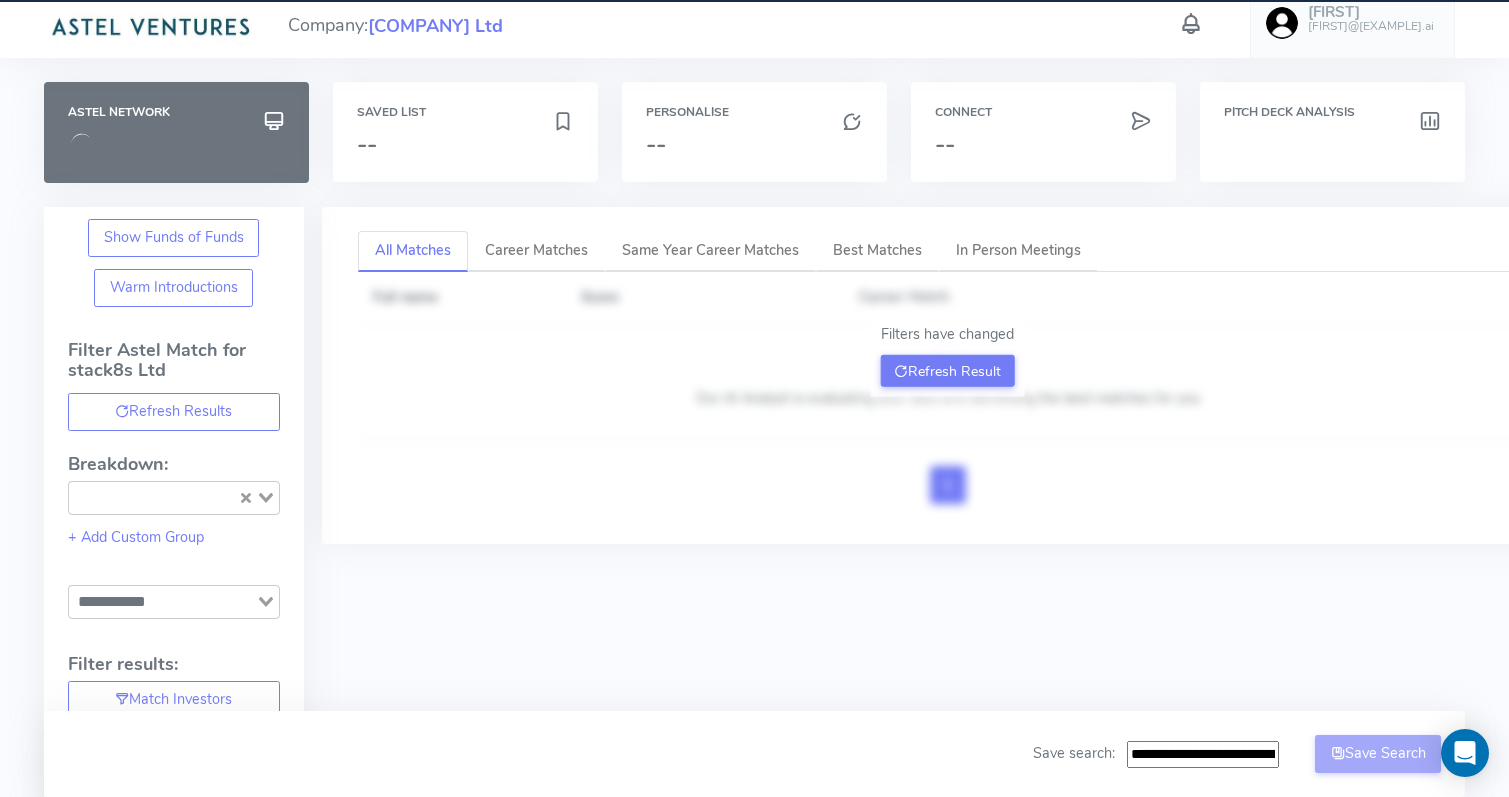 scroll, scrollTop: 0, scrollLeft: 0, axis: both 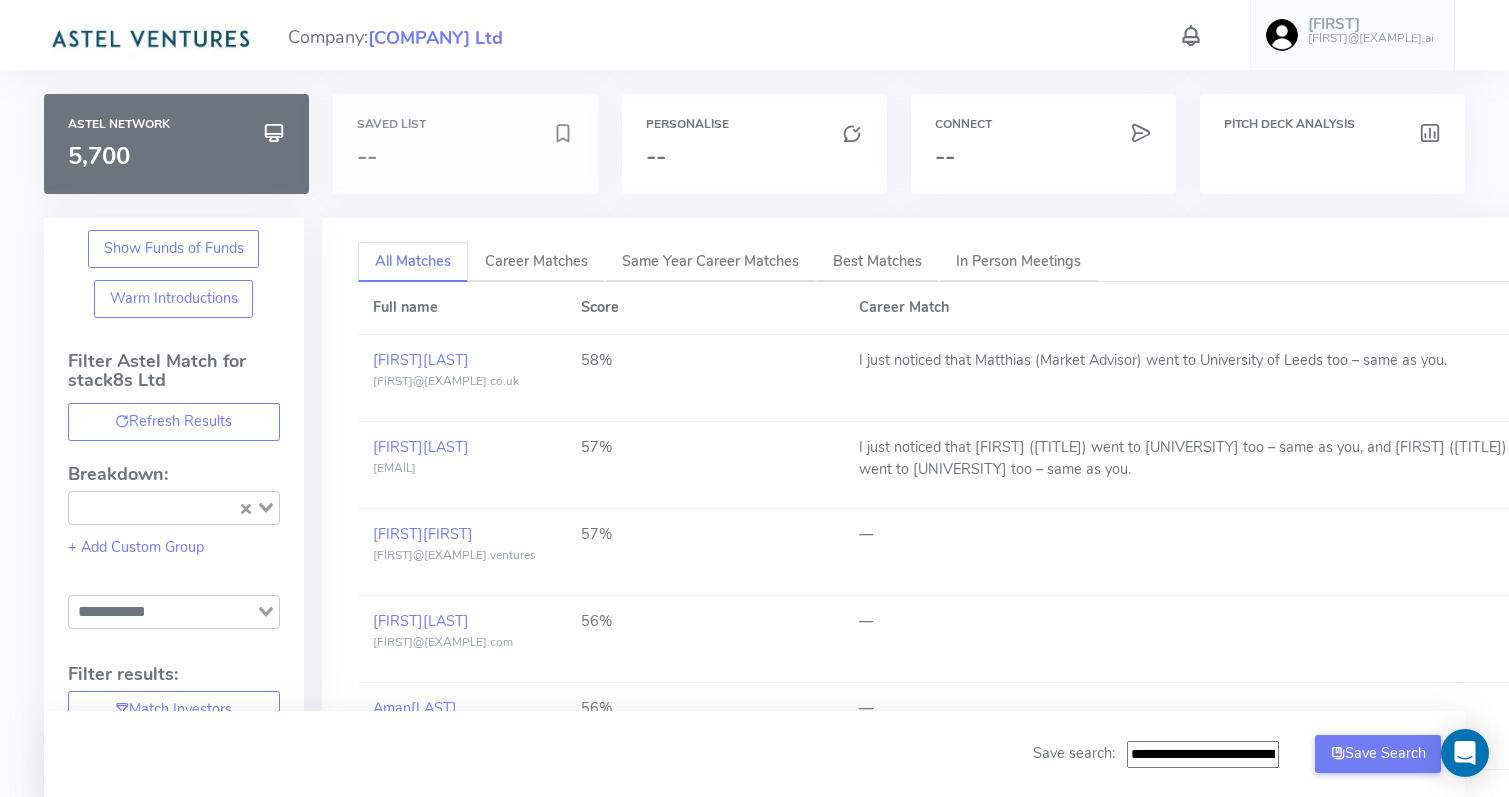click on "--" at bounding box center [454, 156] 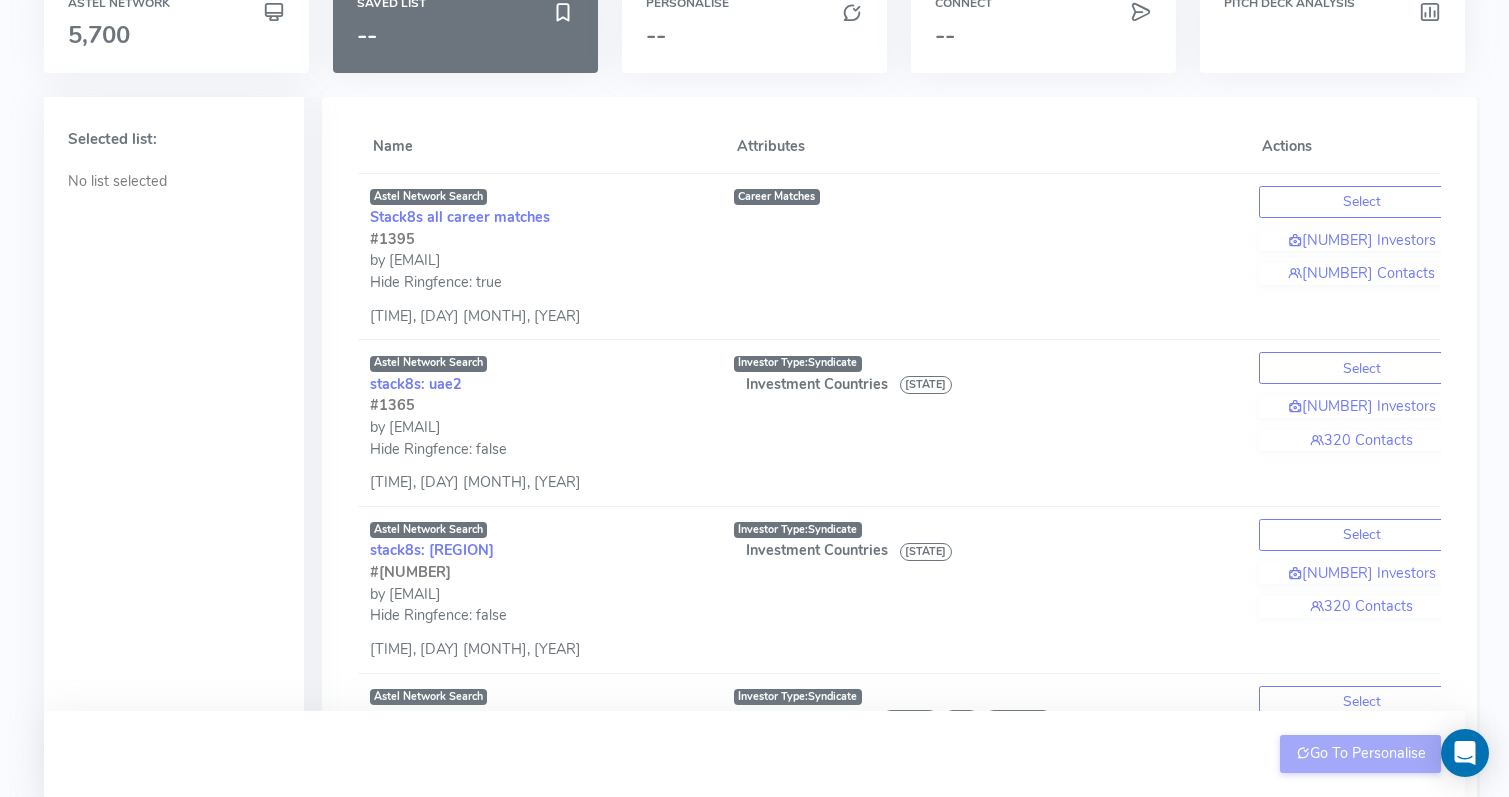 scroll, scrollTop: 0, scrollLeft: 0, axis: both 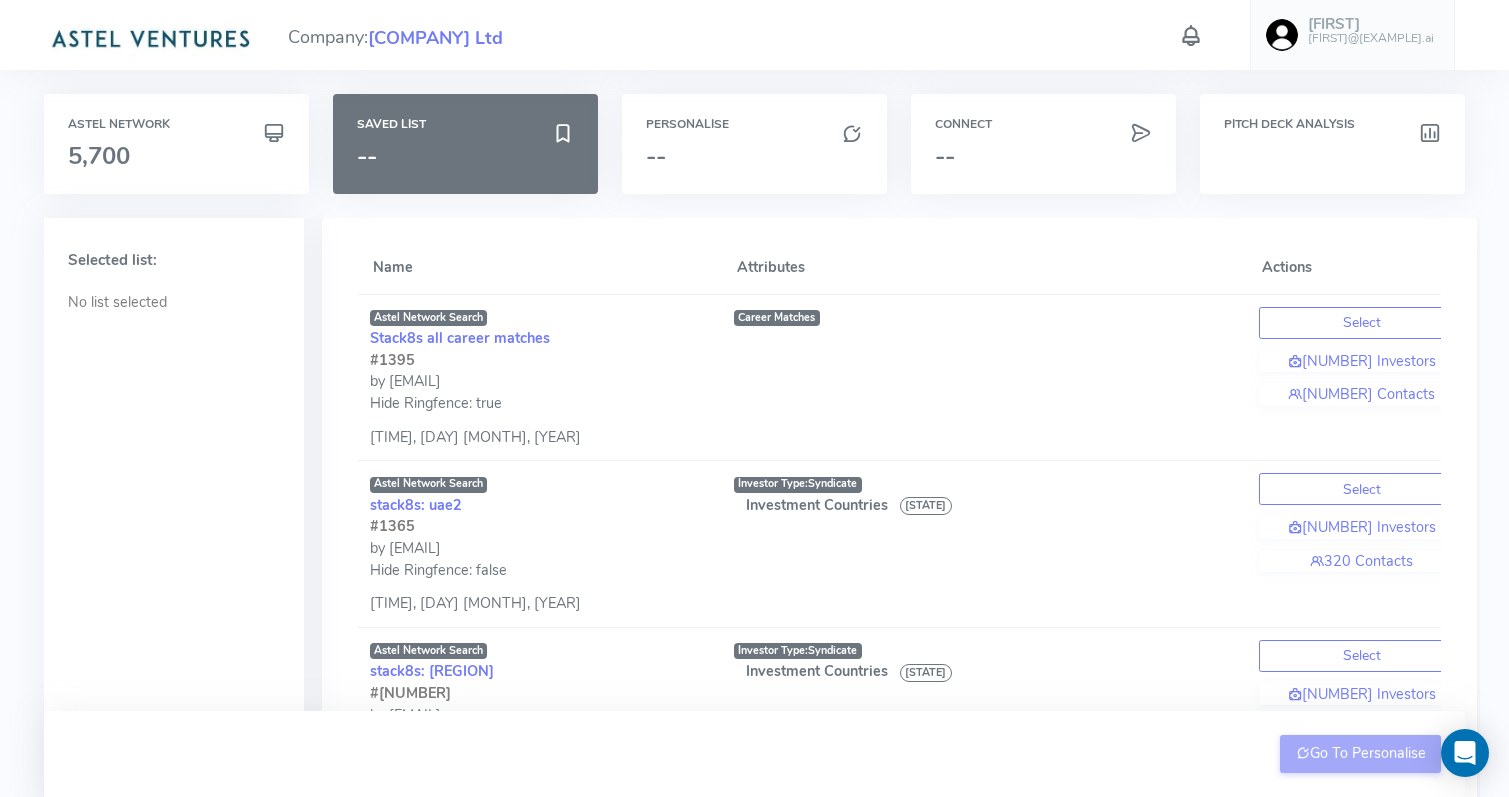 click at bounding box center [150, 37] 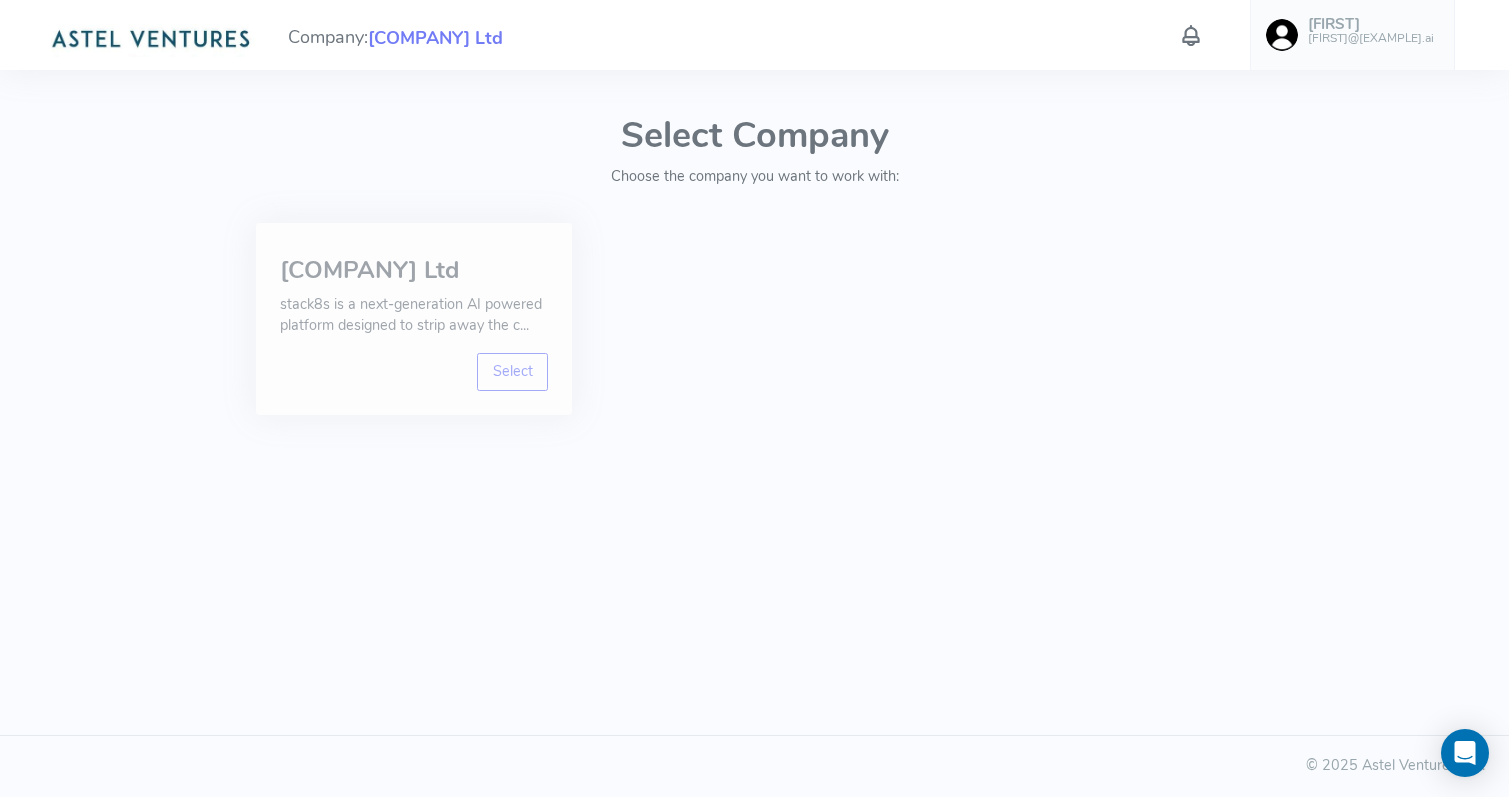 click on "stack8s is a next-generation AI powered platform designed to strip away the c..." at bounding box center [414, 315] 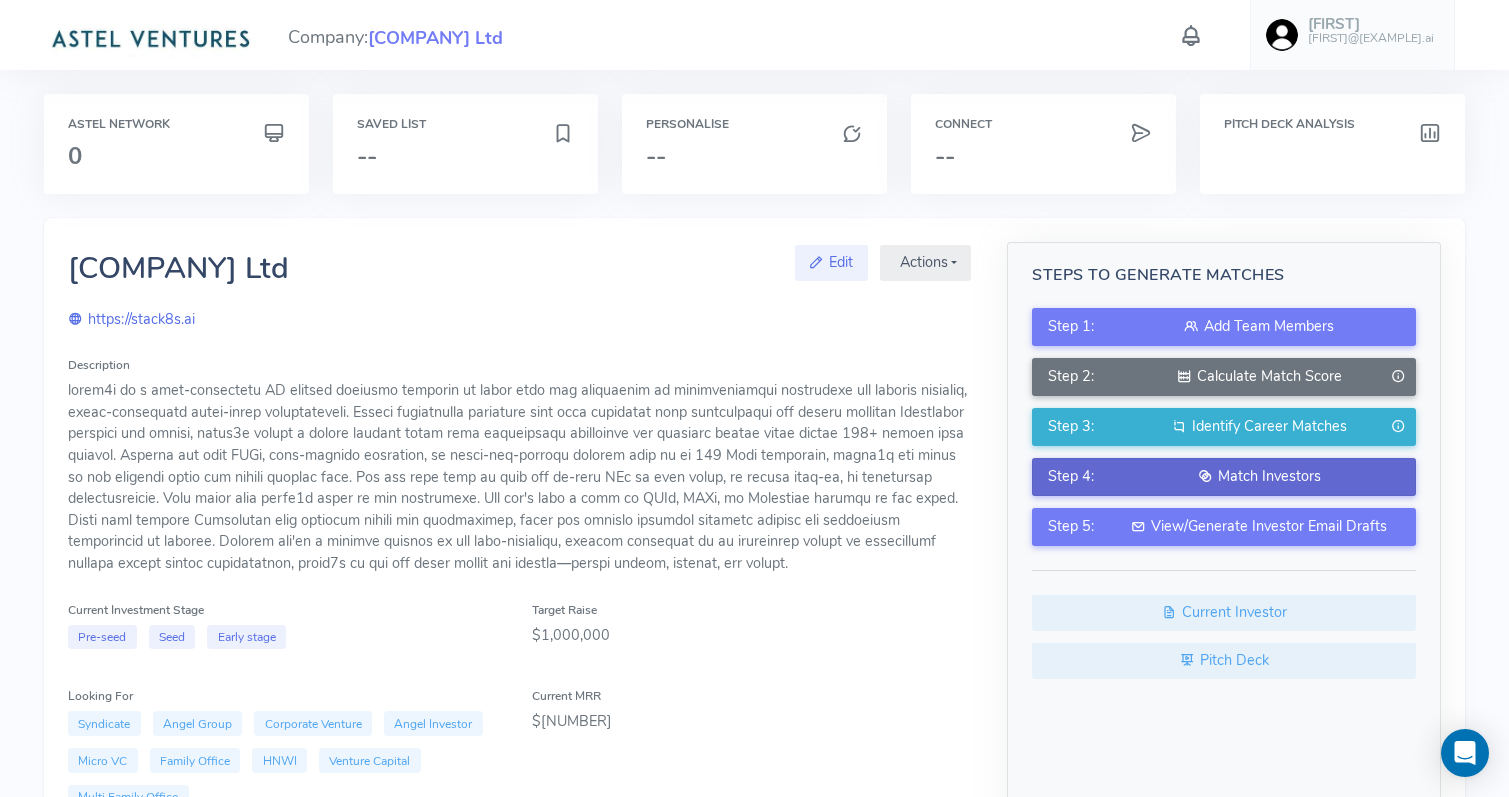 click on "Match Investors" at bounding box center (1259, 477) 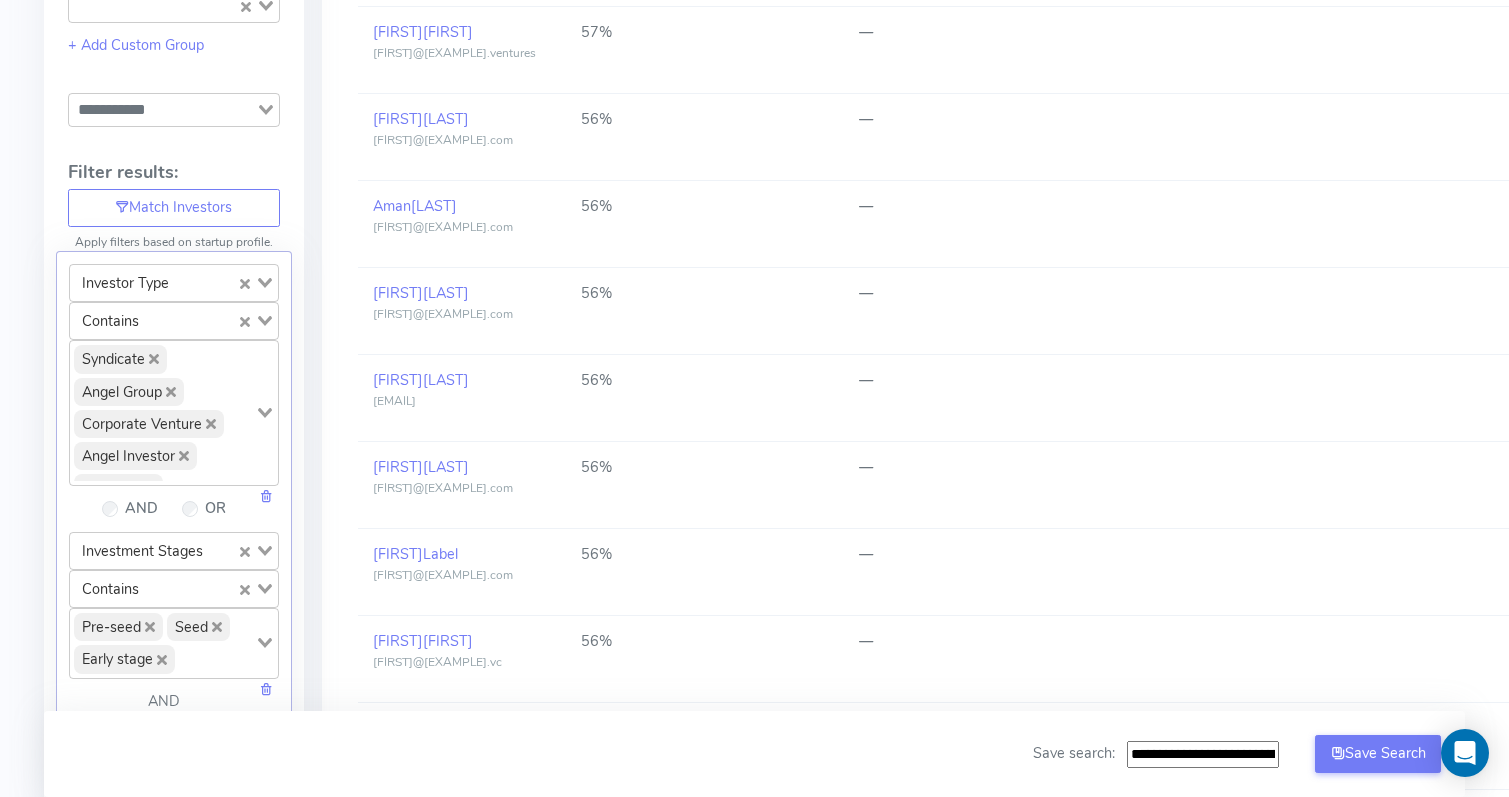 scroll, scrollTop: 499, scrollLeft: 0, axis: vertical 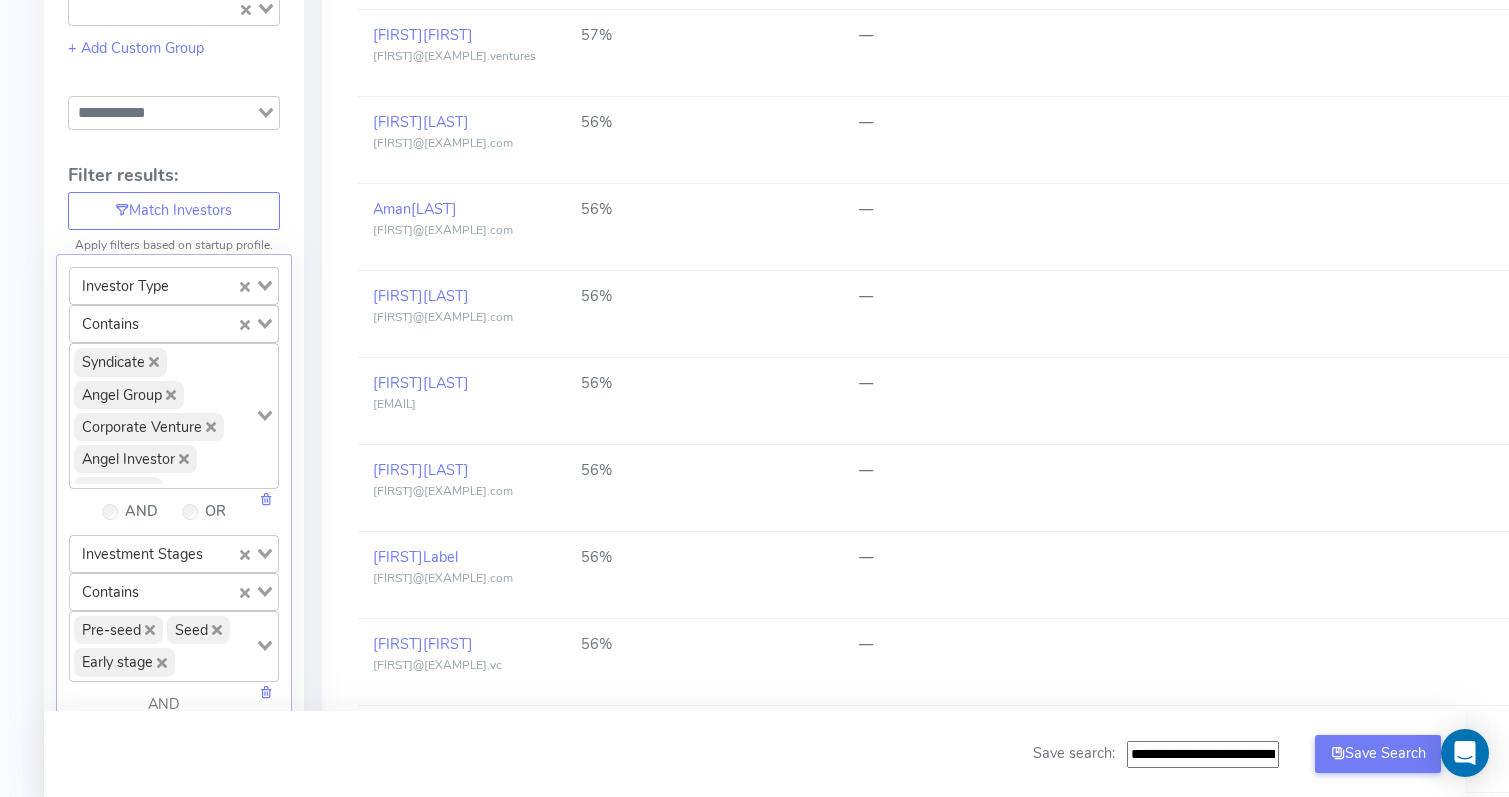 click 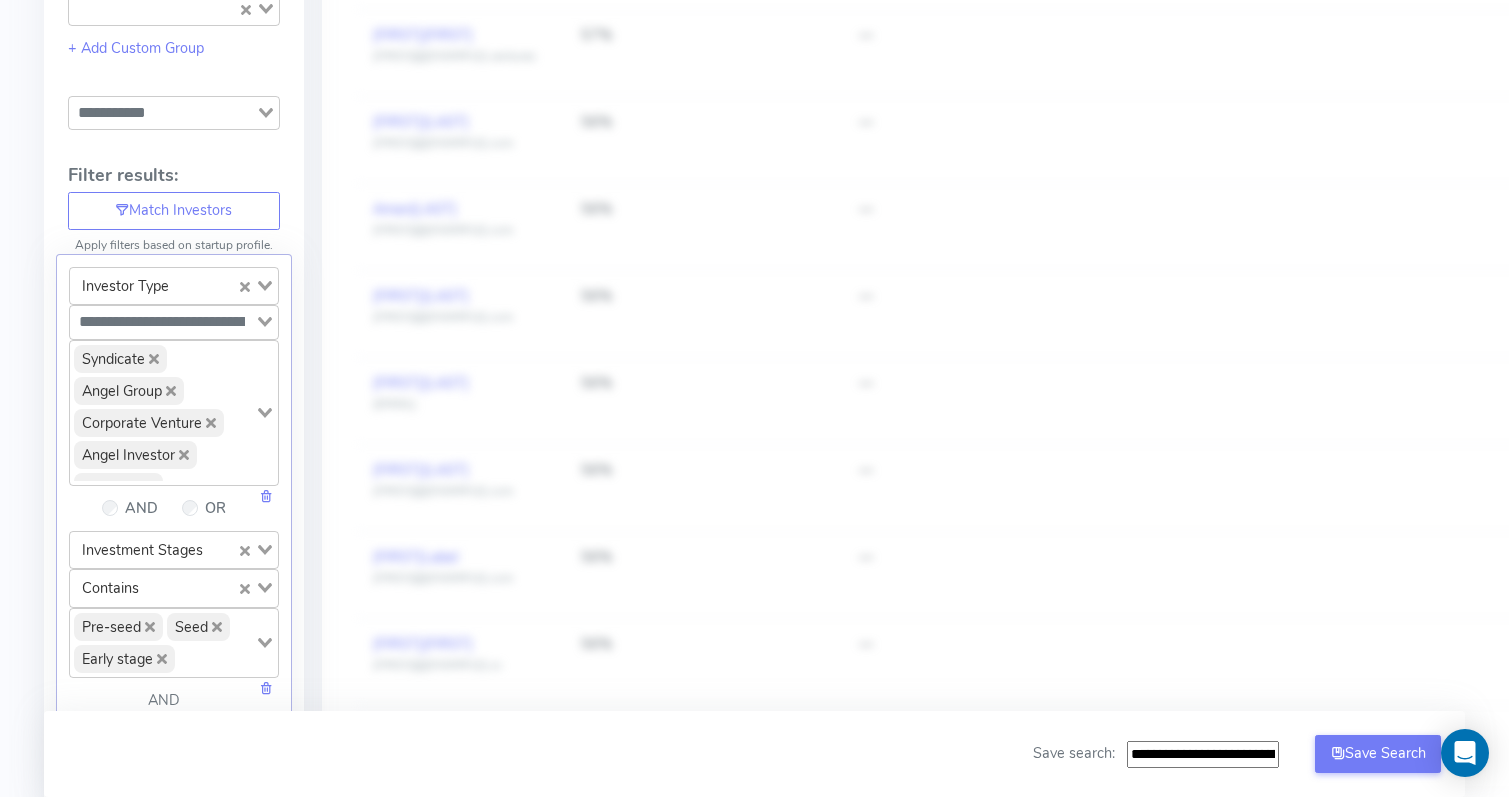 click 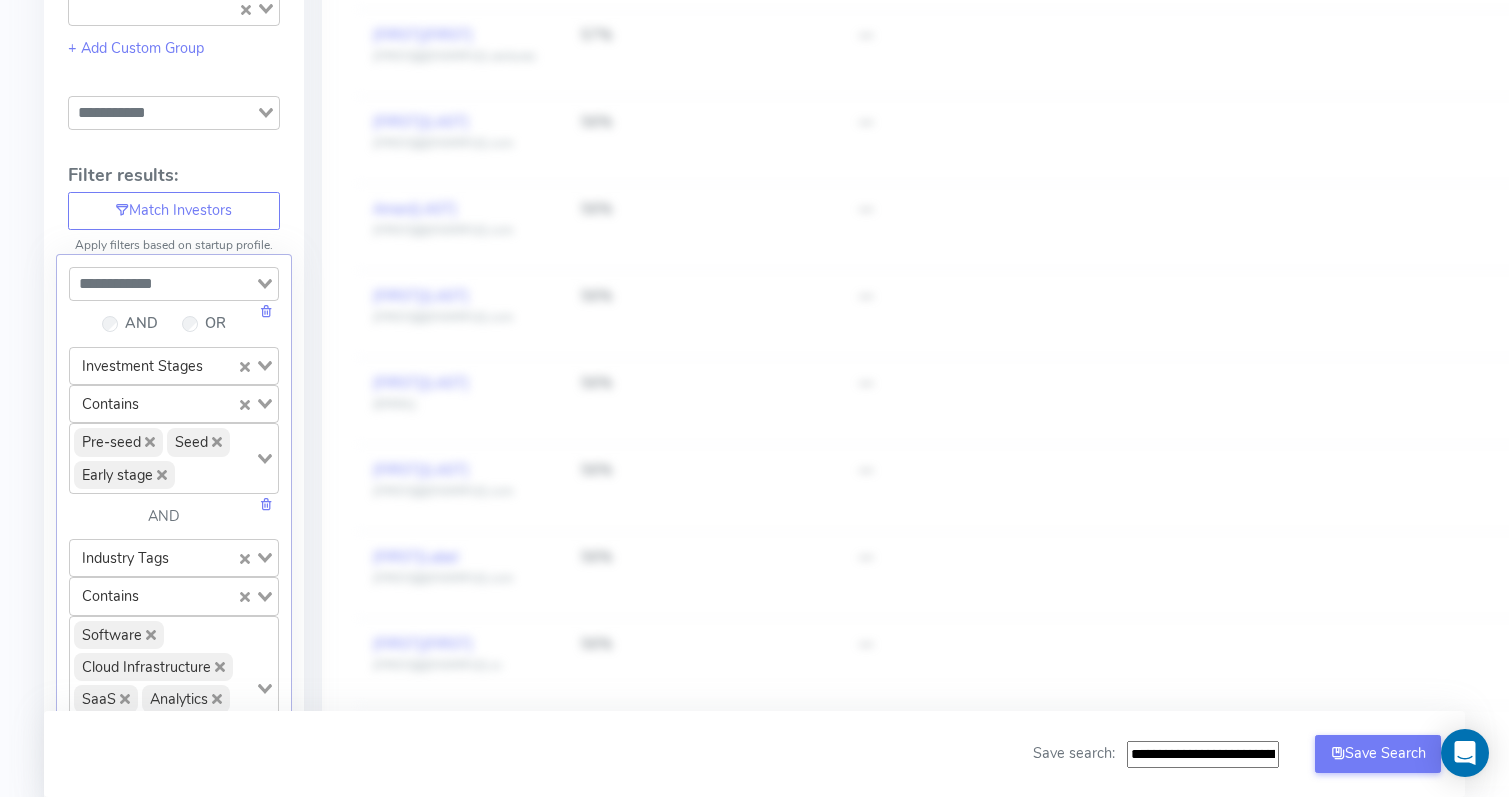 click 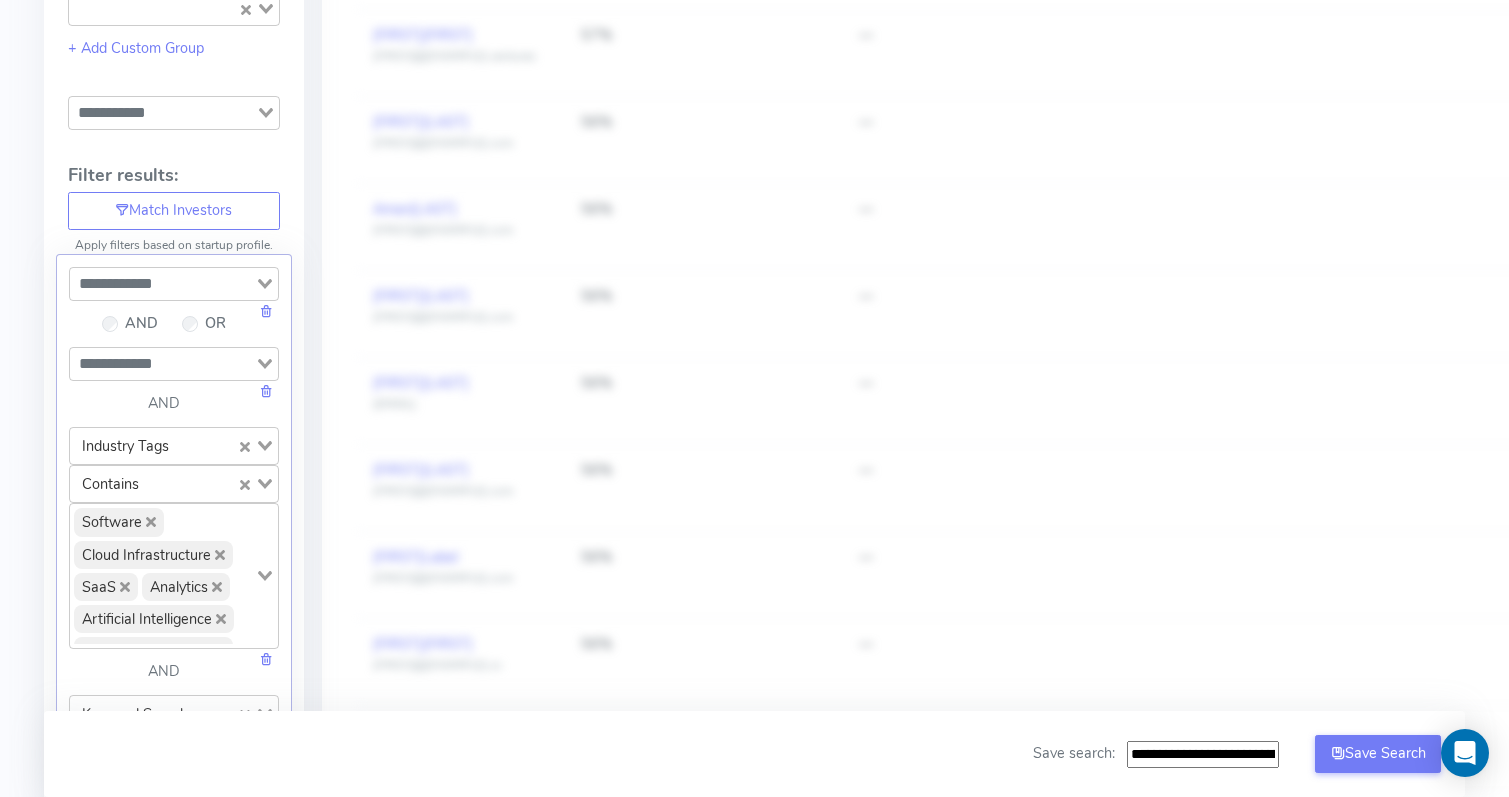 click 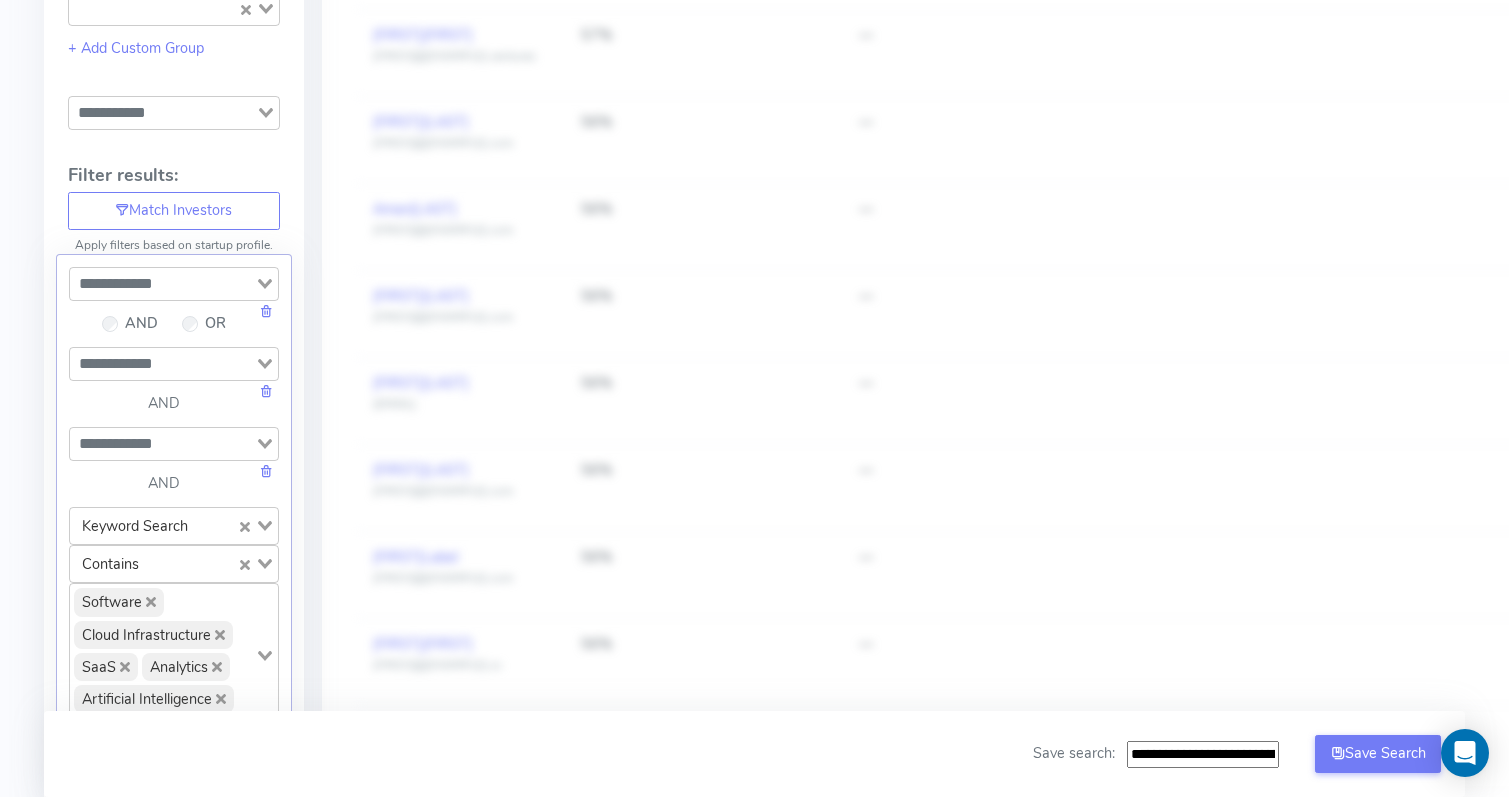 click 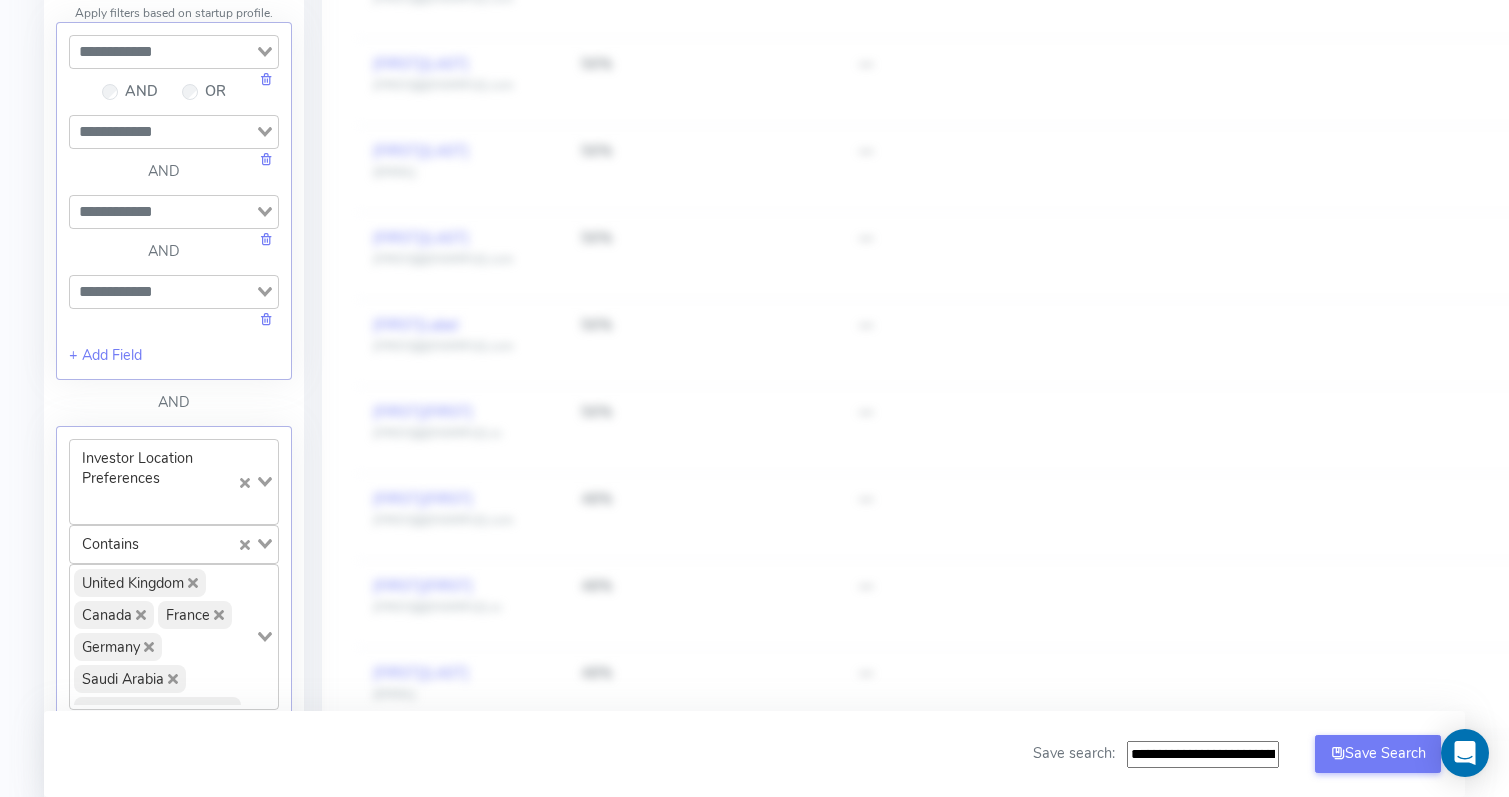 scroll, scrollTop: 729, scrollLeft: 0, axis: vertical 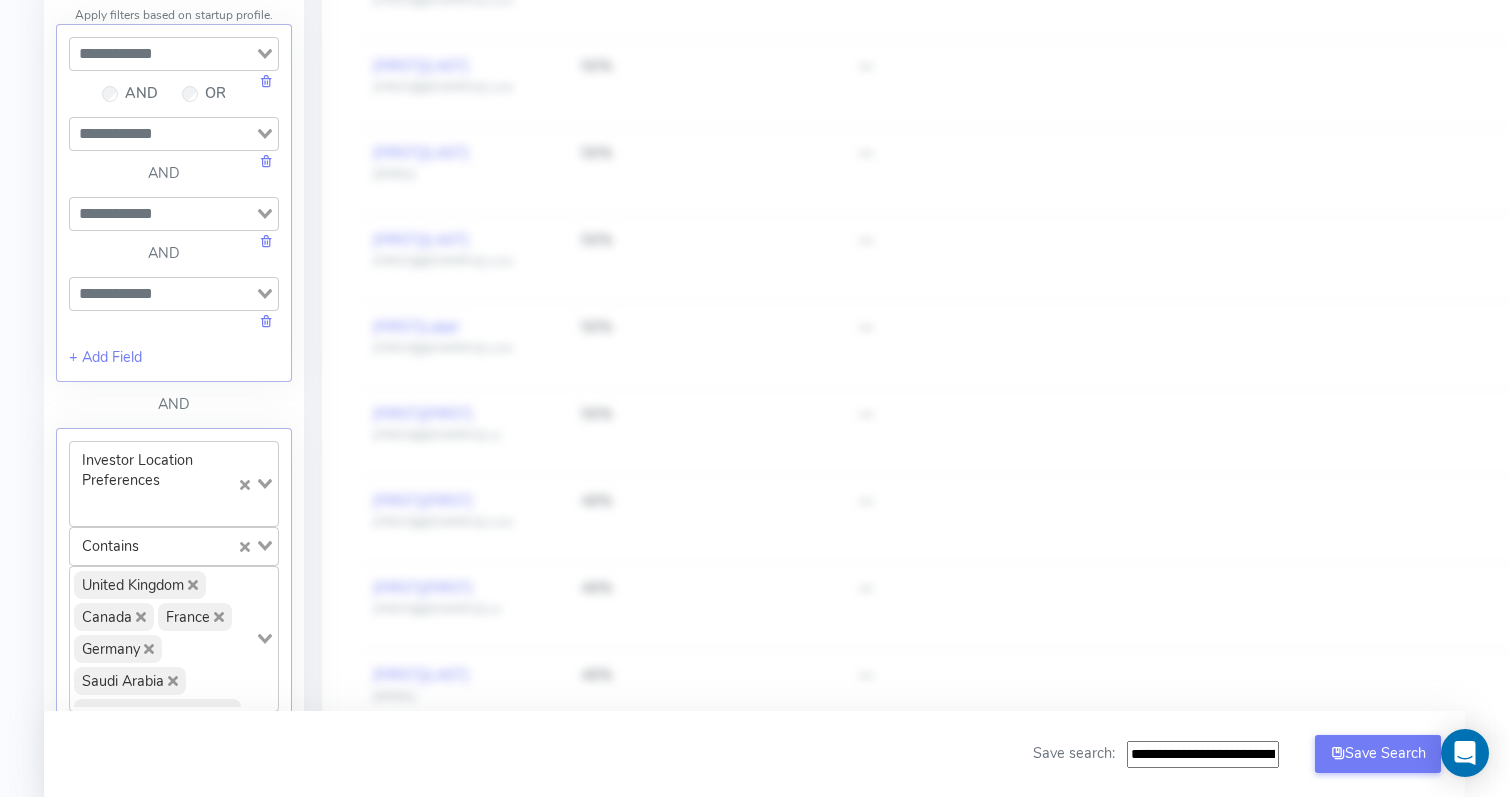 click 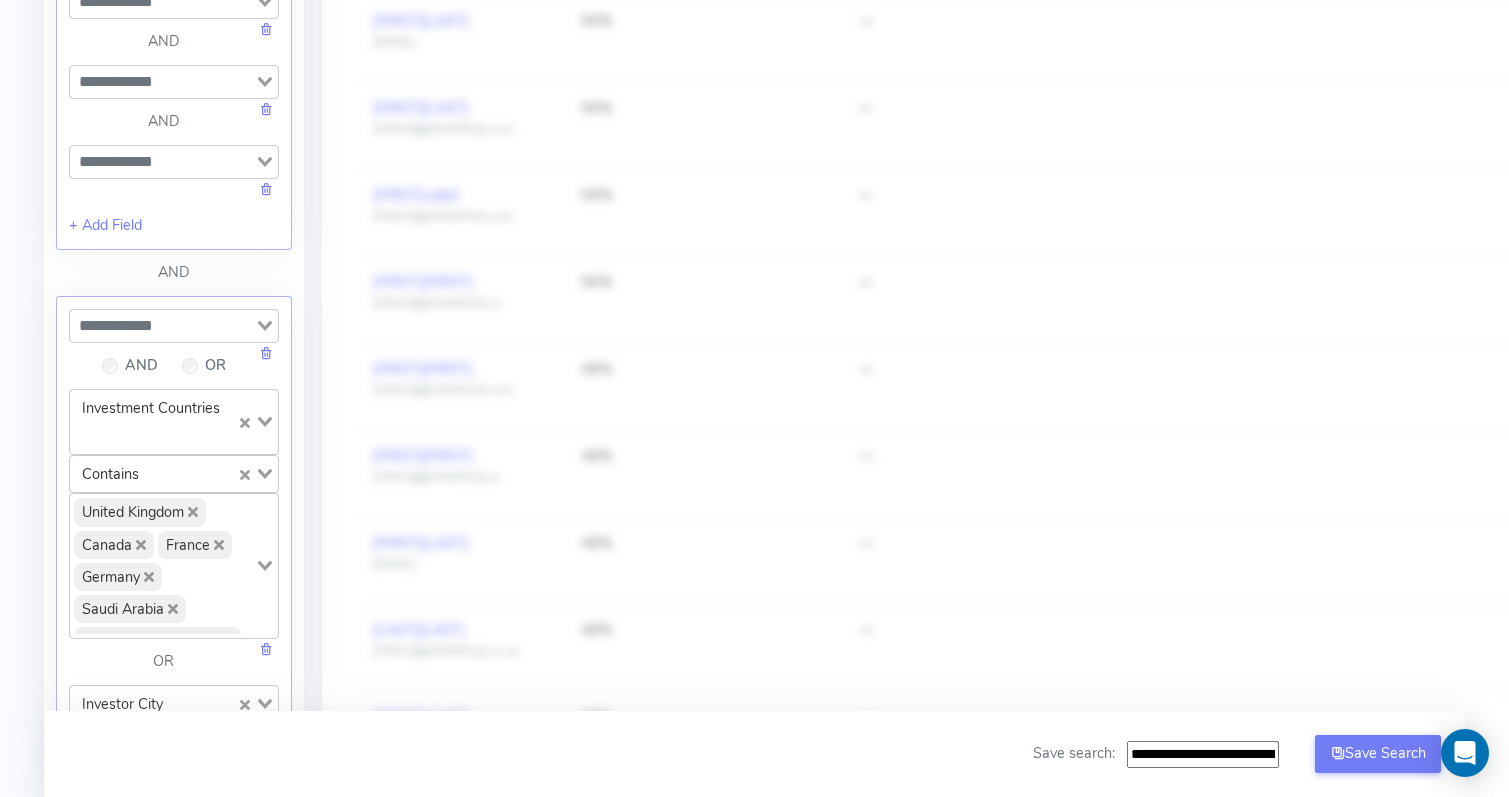 scroll, scrollTop: 875, scrollLeft: 0, axis: vertical 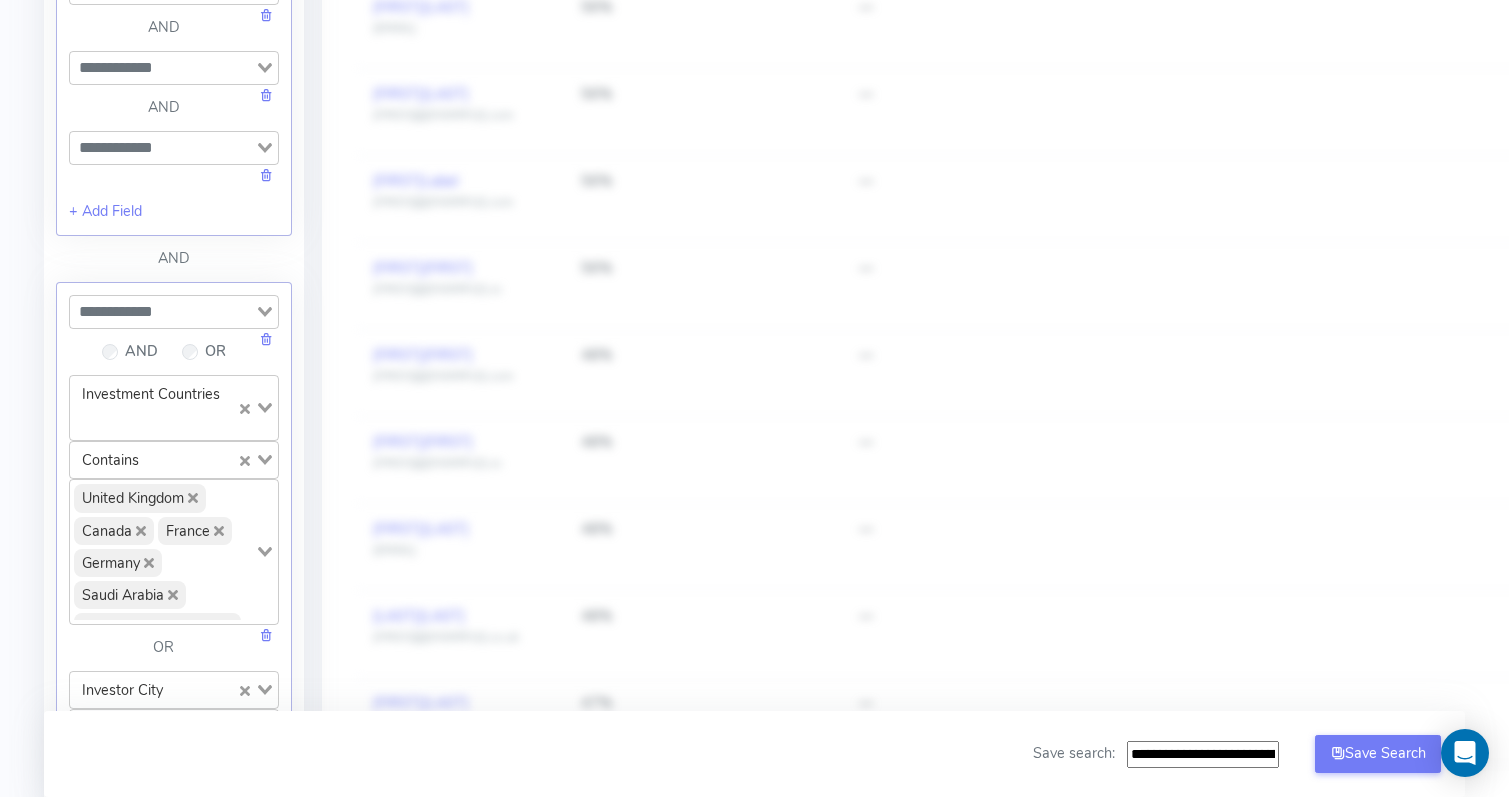 click 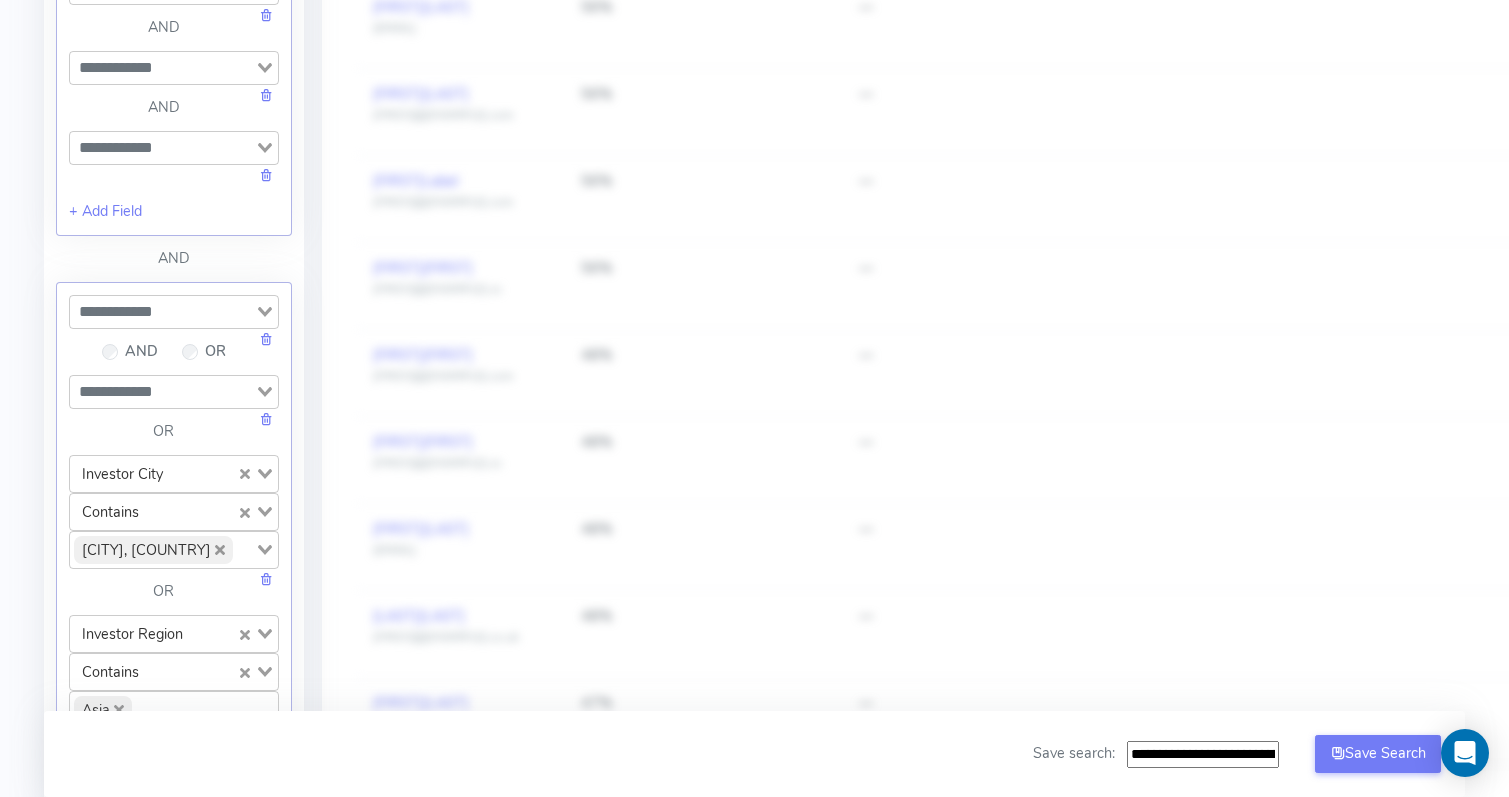 click 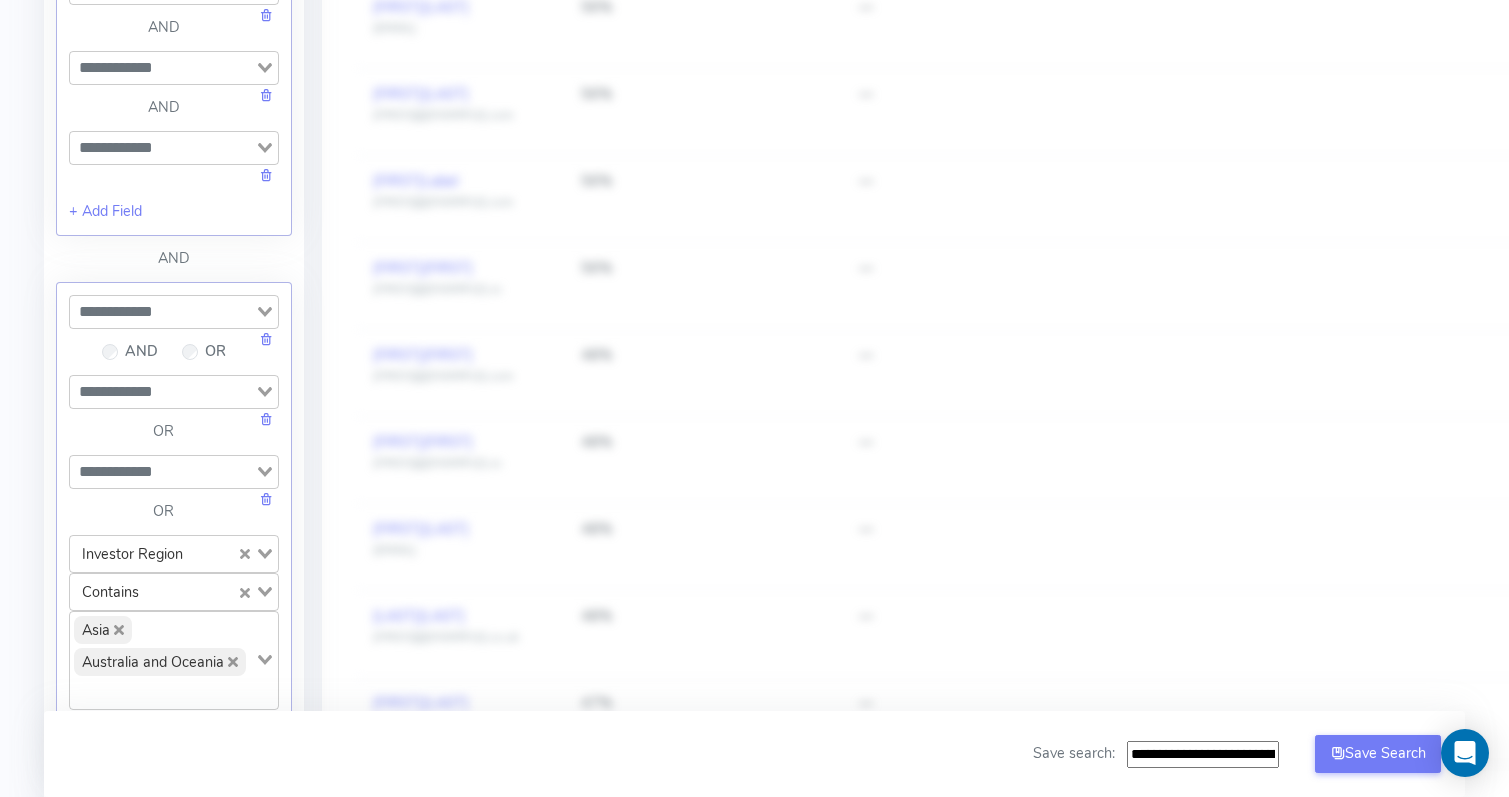 click on "Investor Region Loading..." 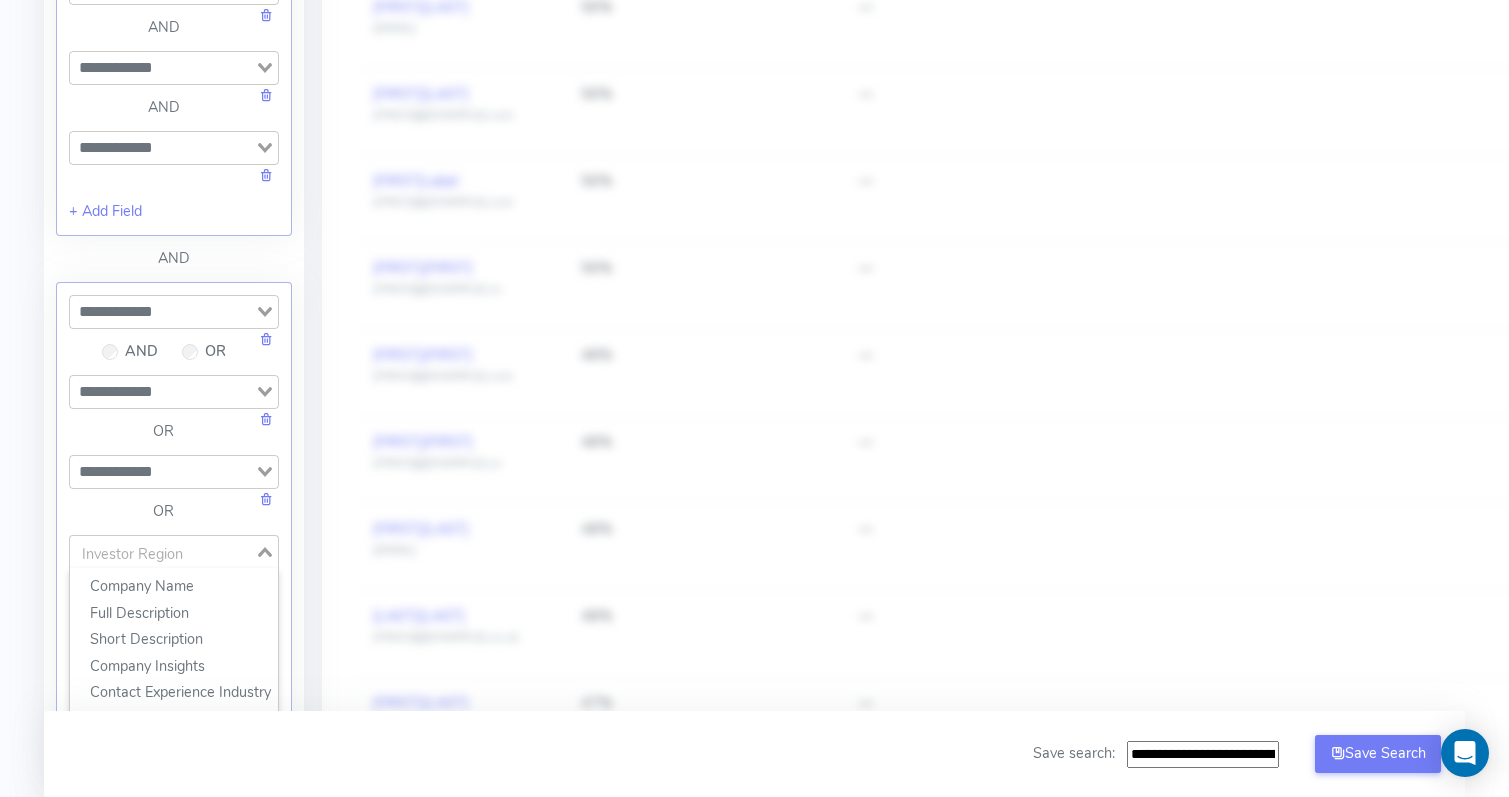 click on "OR" at bounding box center (164, 512) 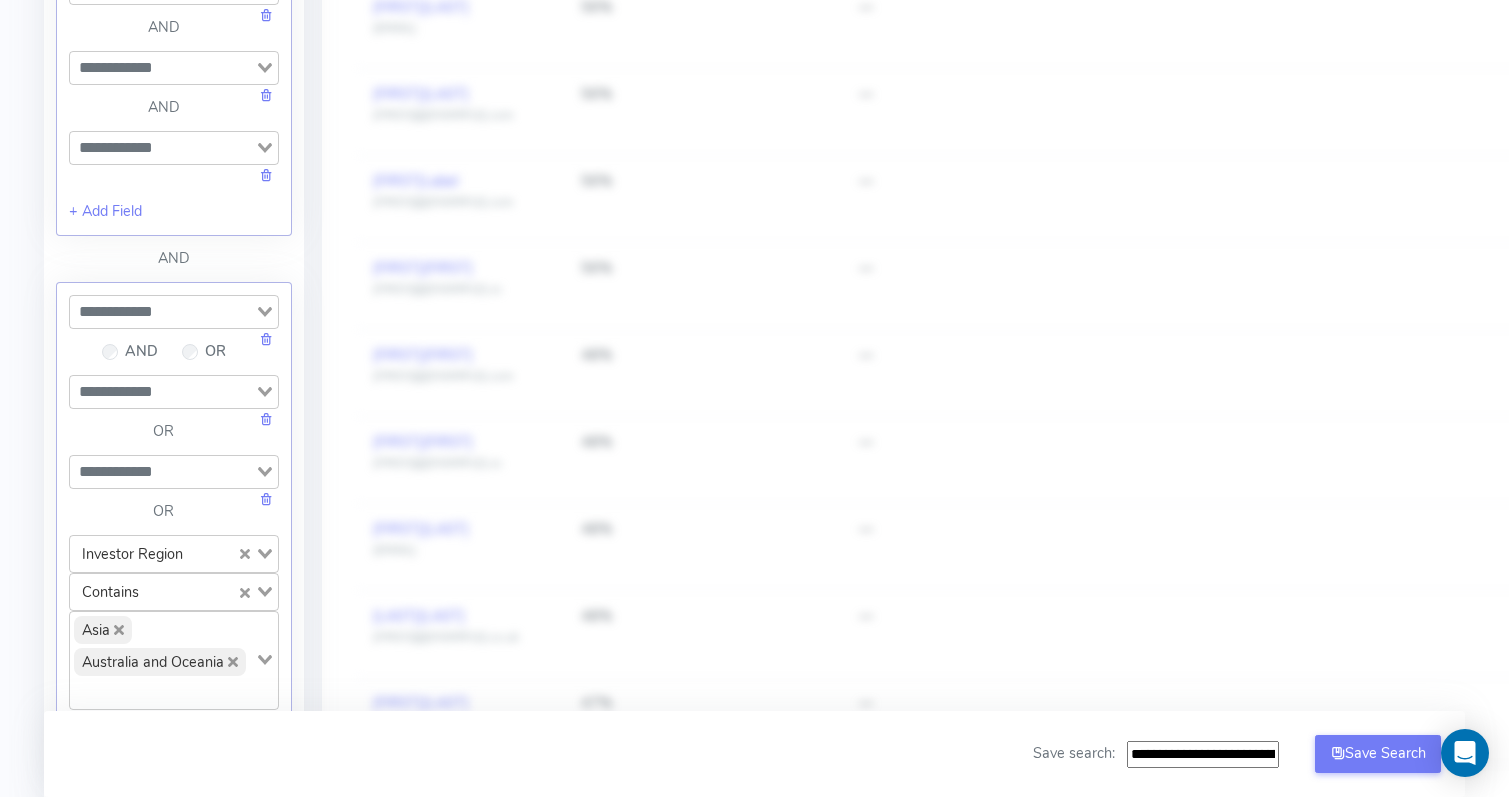 click at bounding box center (245, 554) 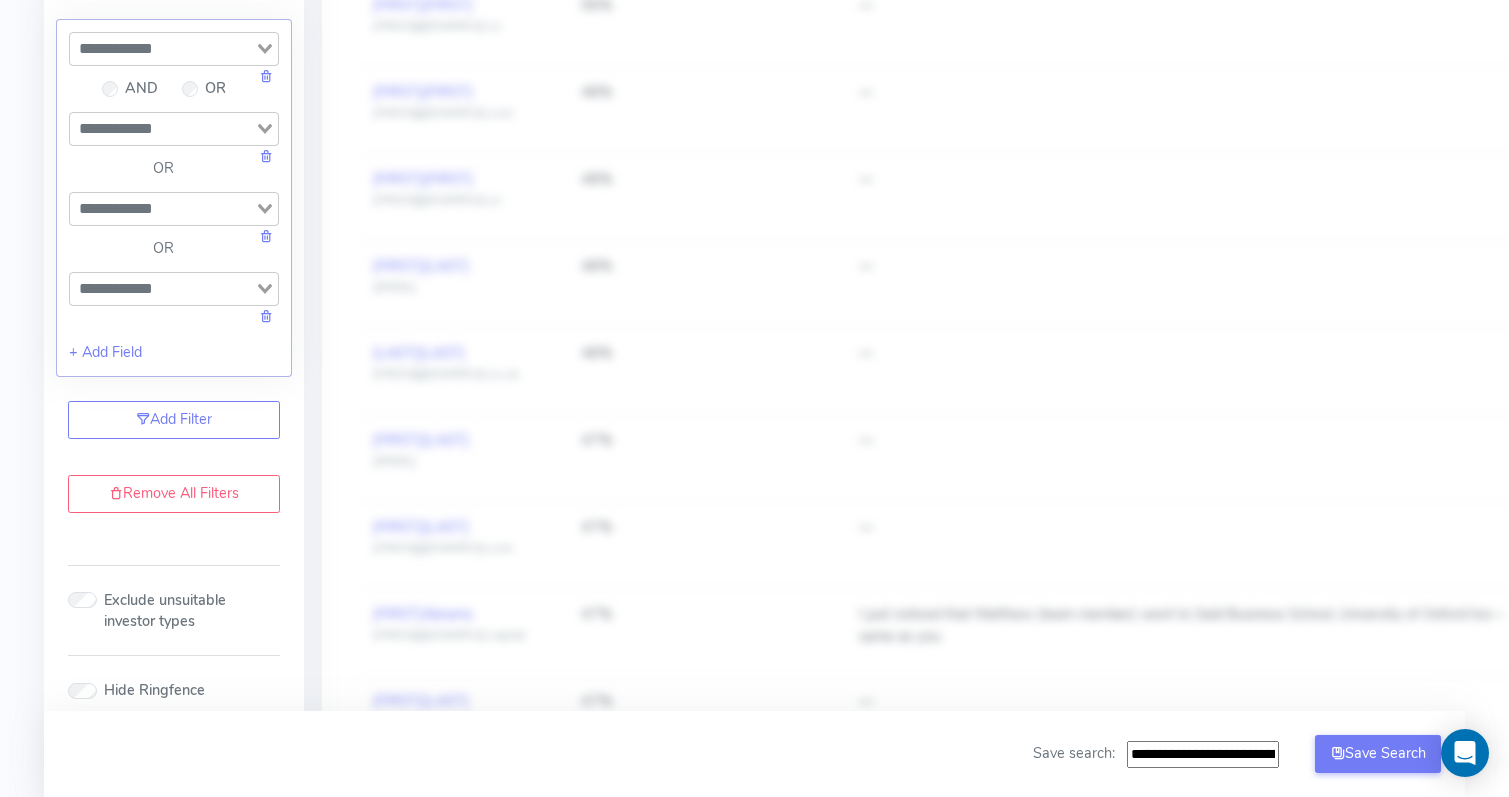 scroll, scrollTop: 1463, scrollLeft: 0, axis: vertical 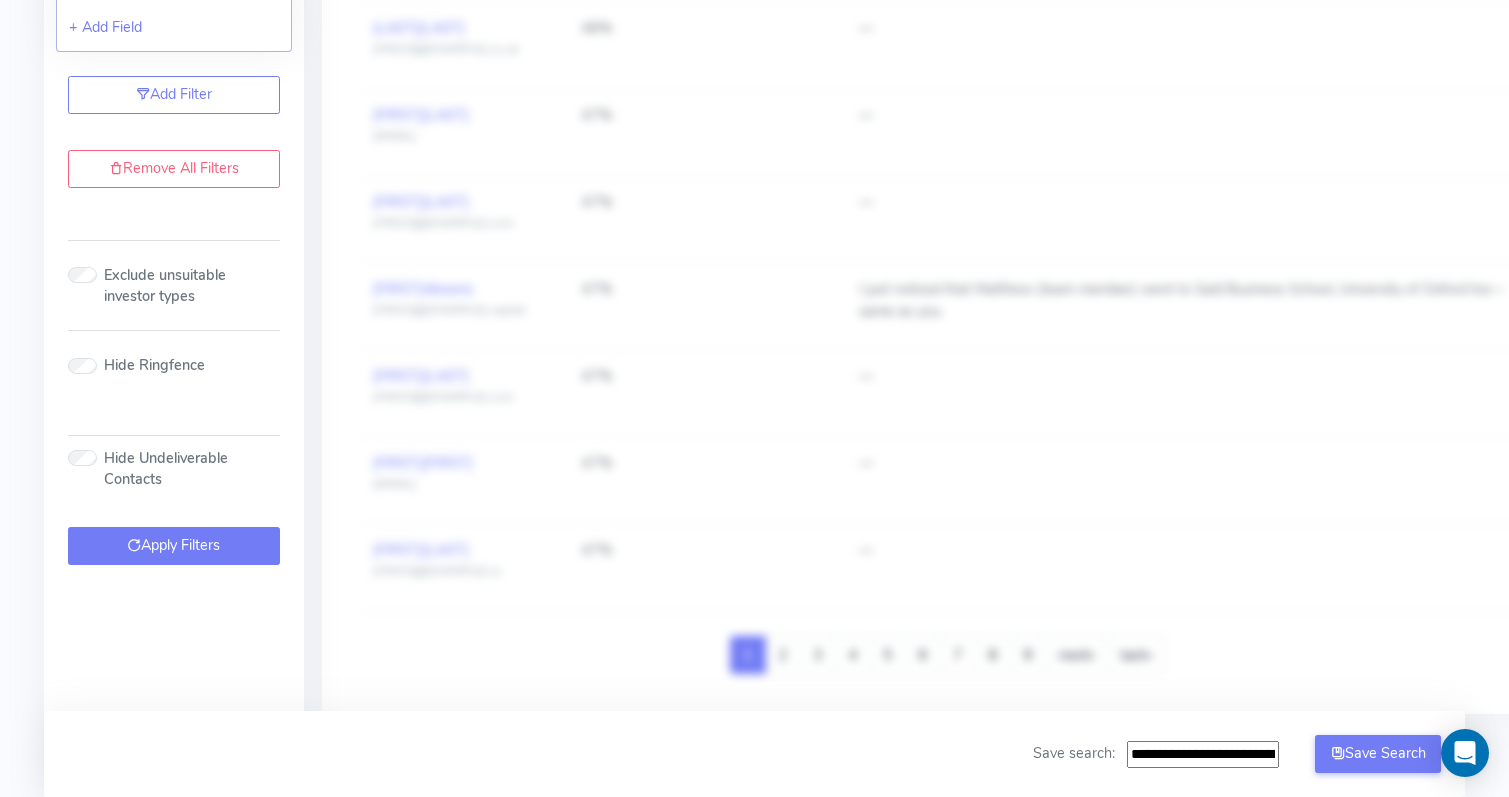 click on "Apply Filters" at bounding box center (174, 546) 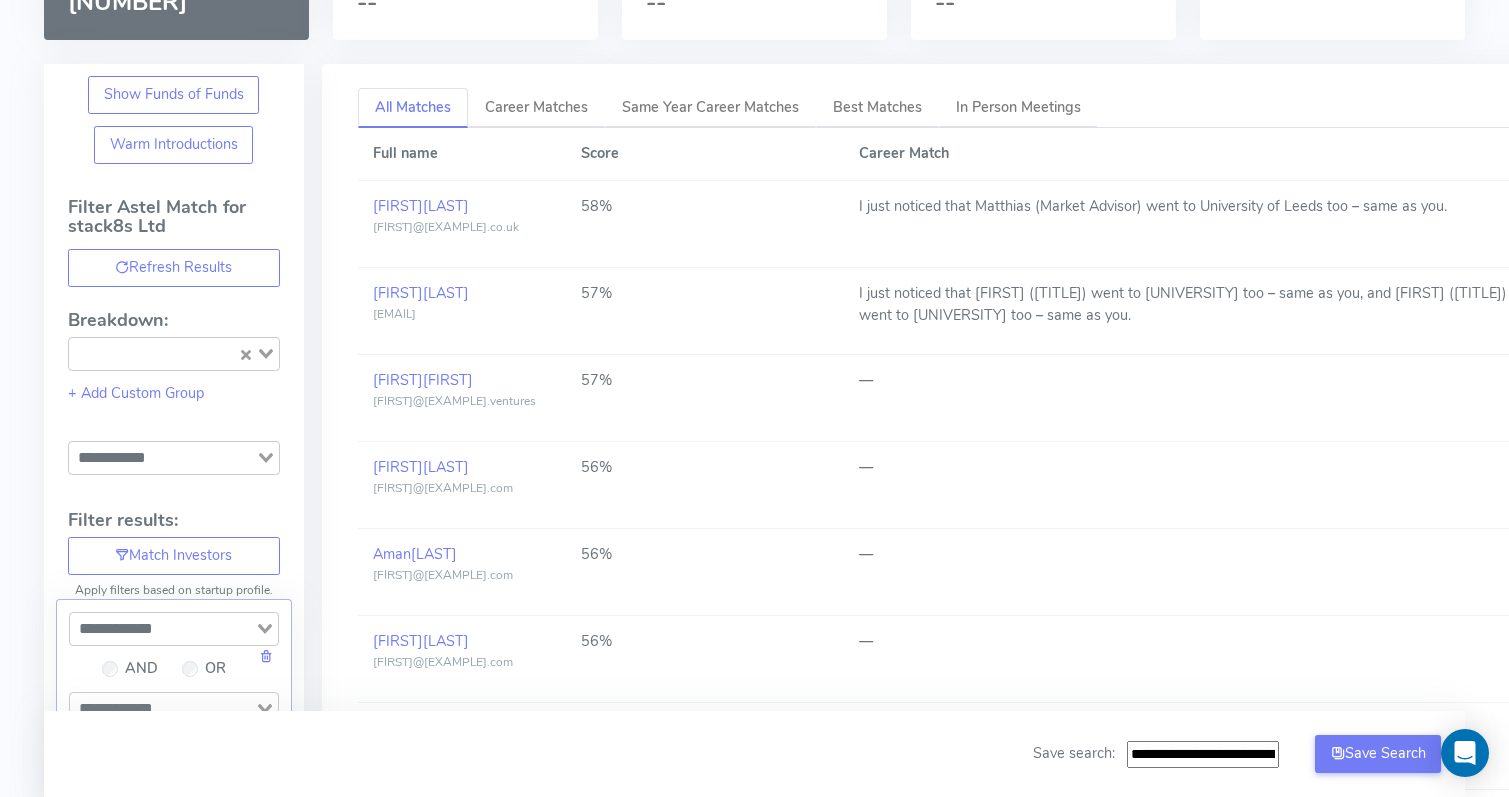 scroll, scrollTop: 0, scrollLeft: 0, axis: both 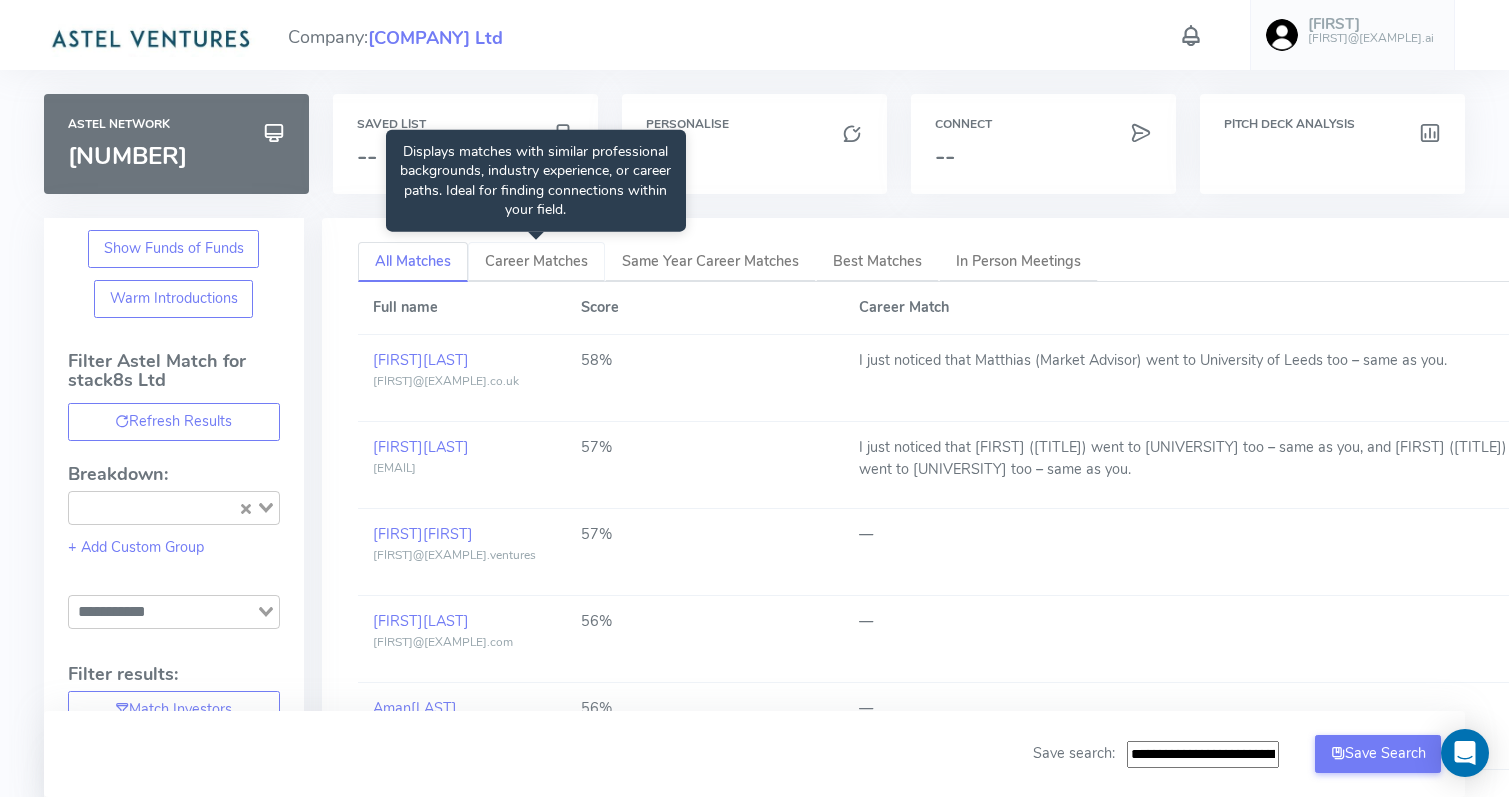 click on "Career Matches" at bounding box center [536, 261] 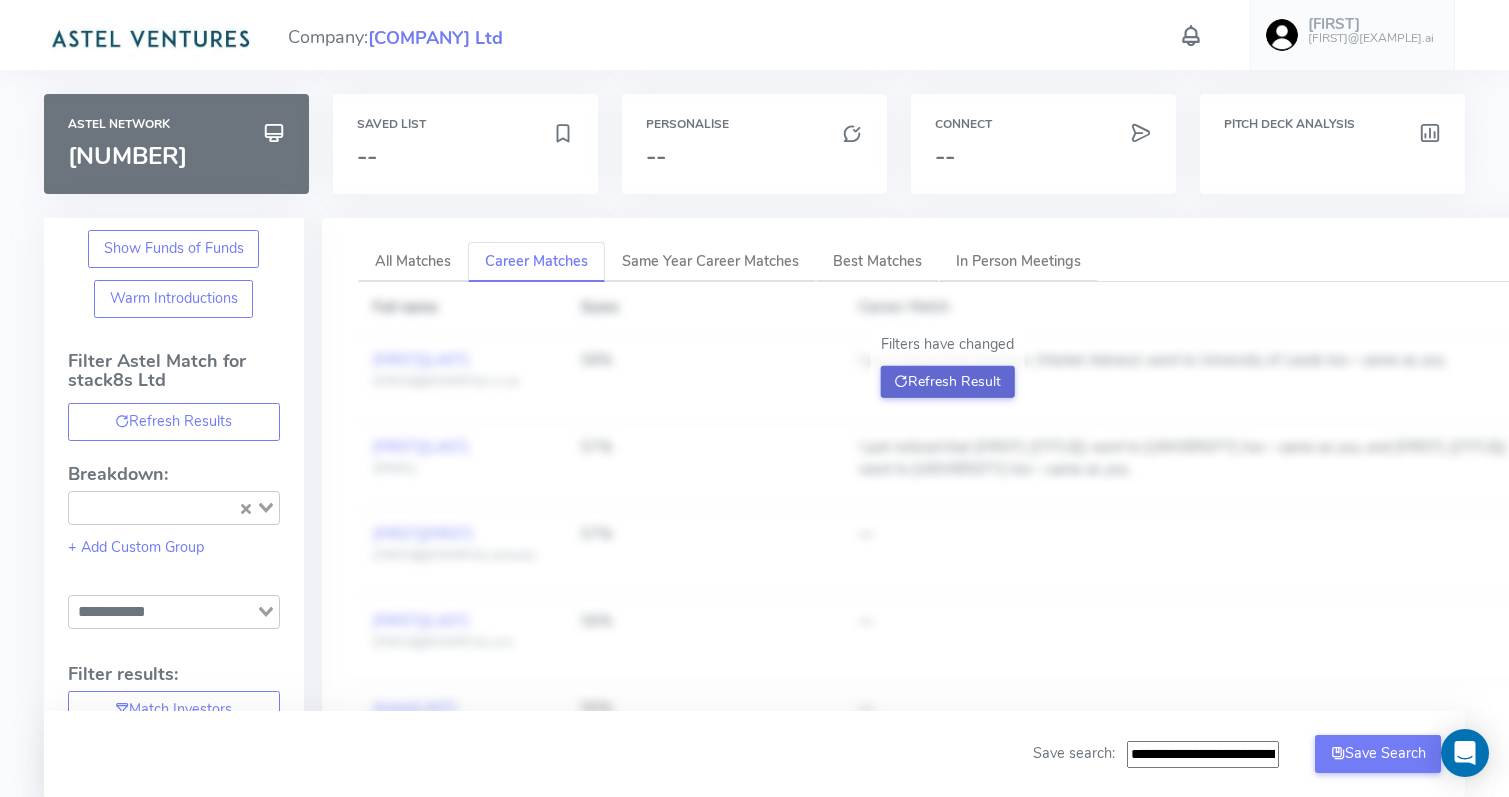 click on "Refresh Result" 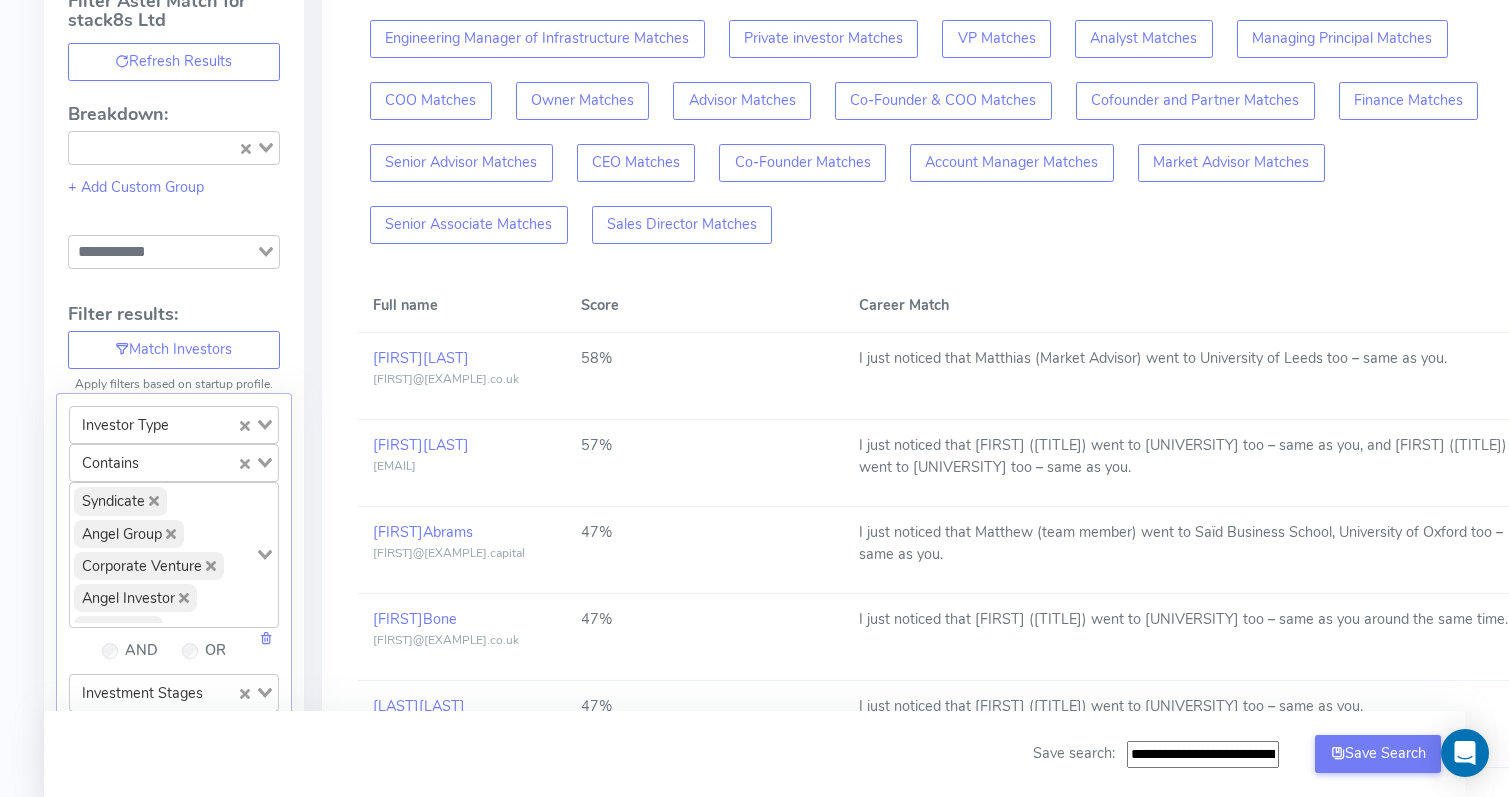 scroll, scrollTop: 385, scrollLeft: 0, axis: vertical 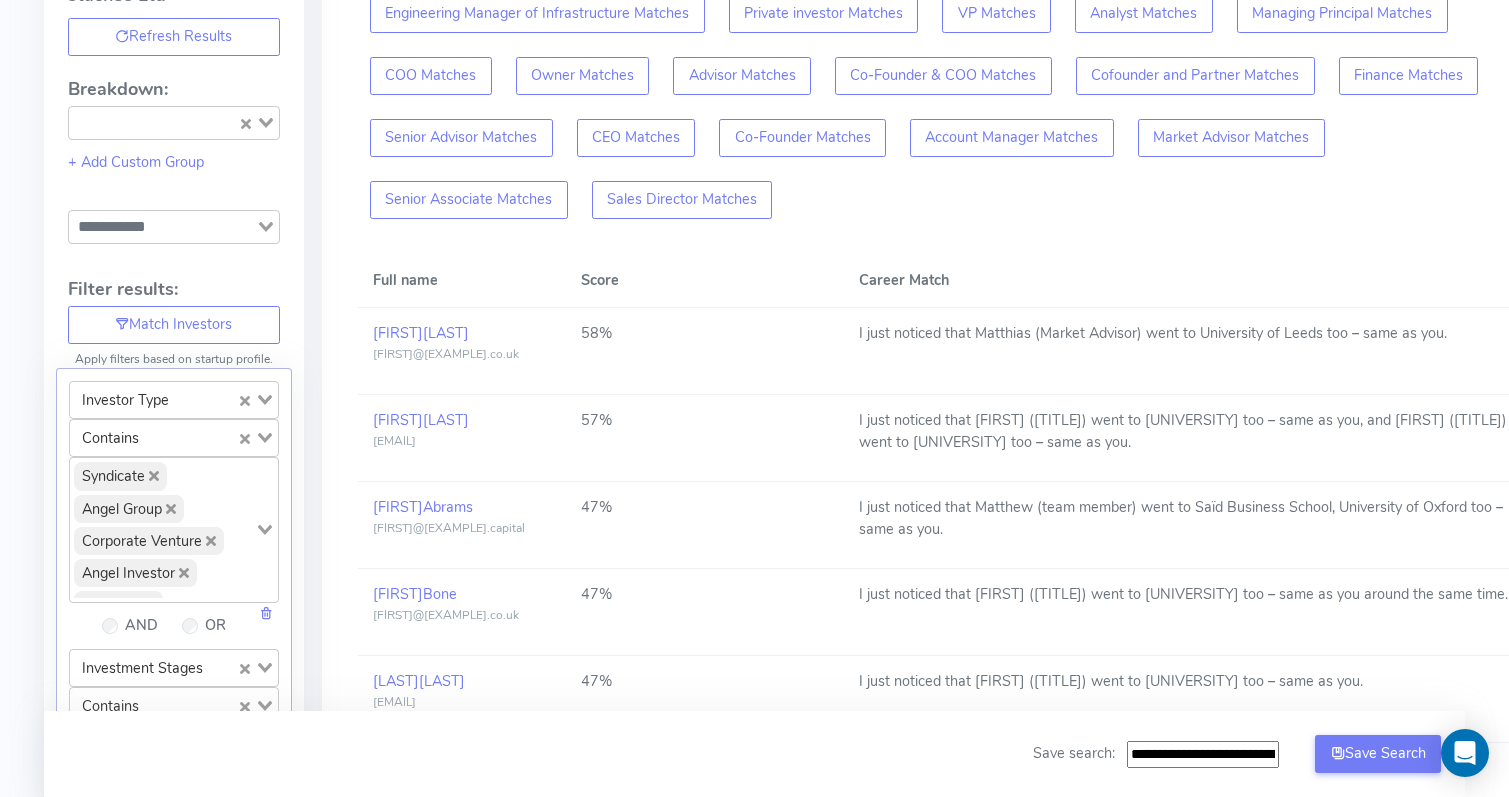 click 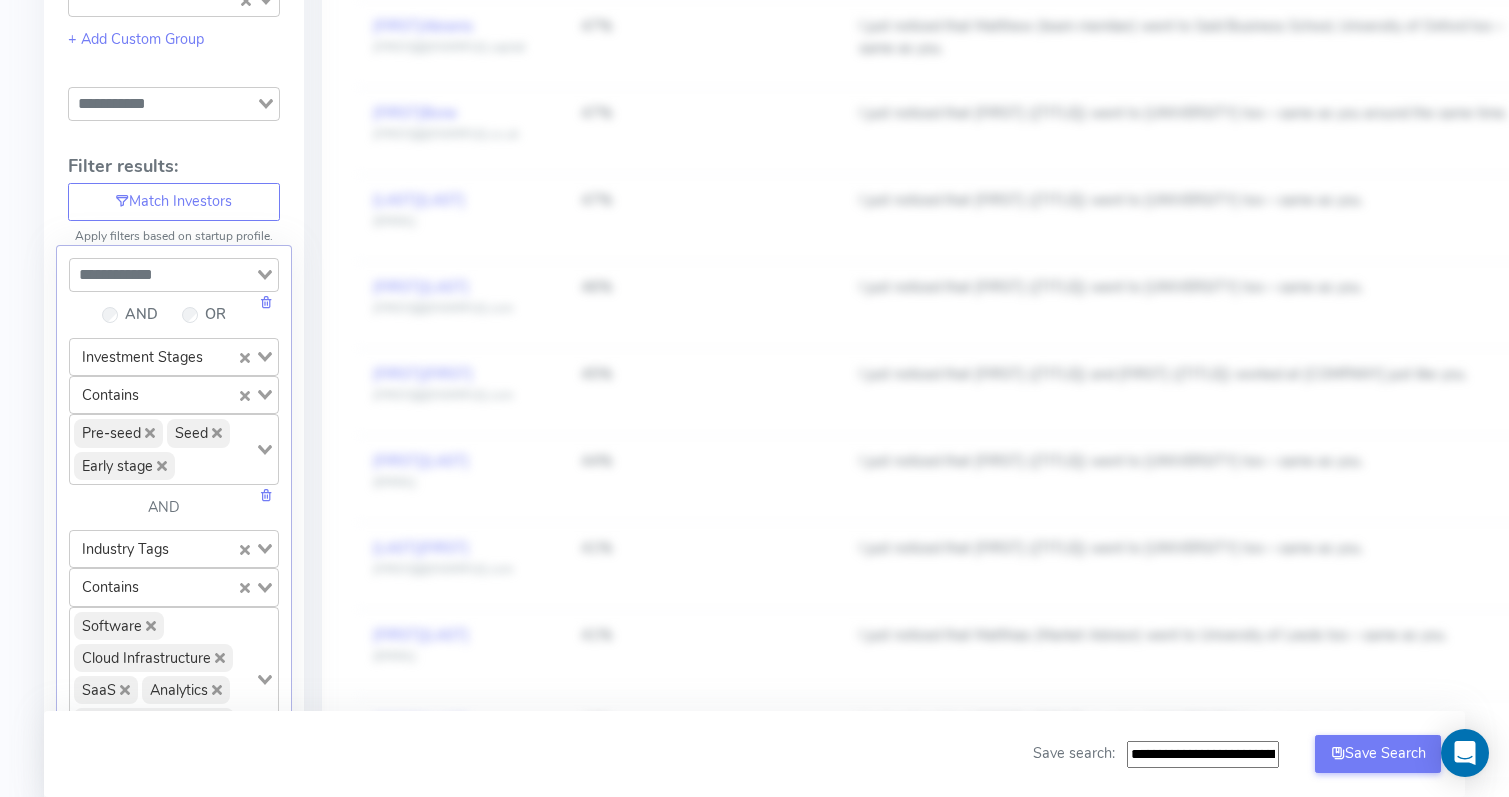 click at bounding box center (245, 357) 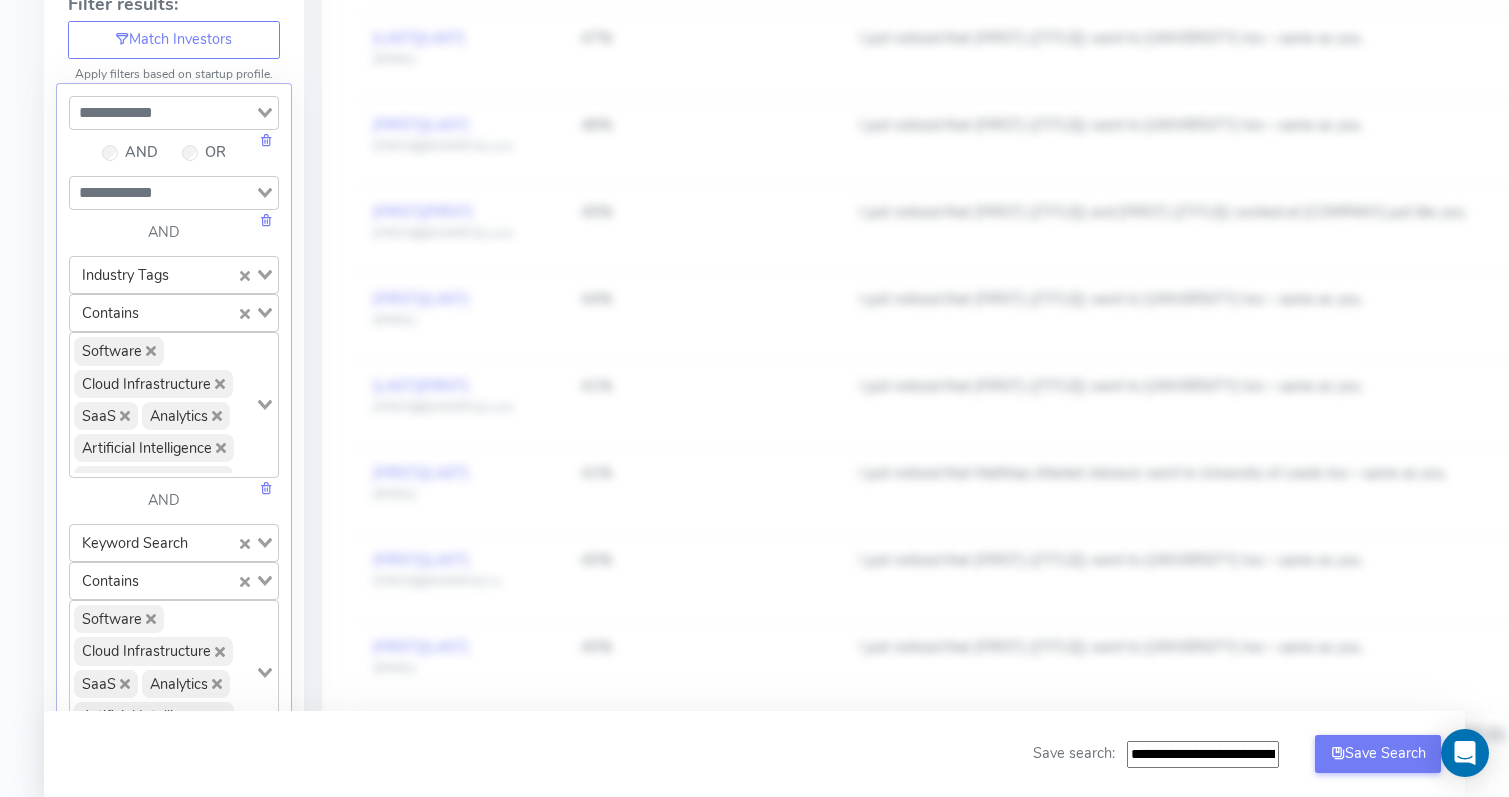 scroll, scrollTop: 669, scrollLeft: 0, axis: vertical 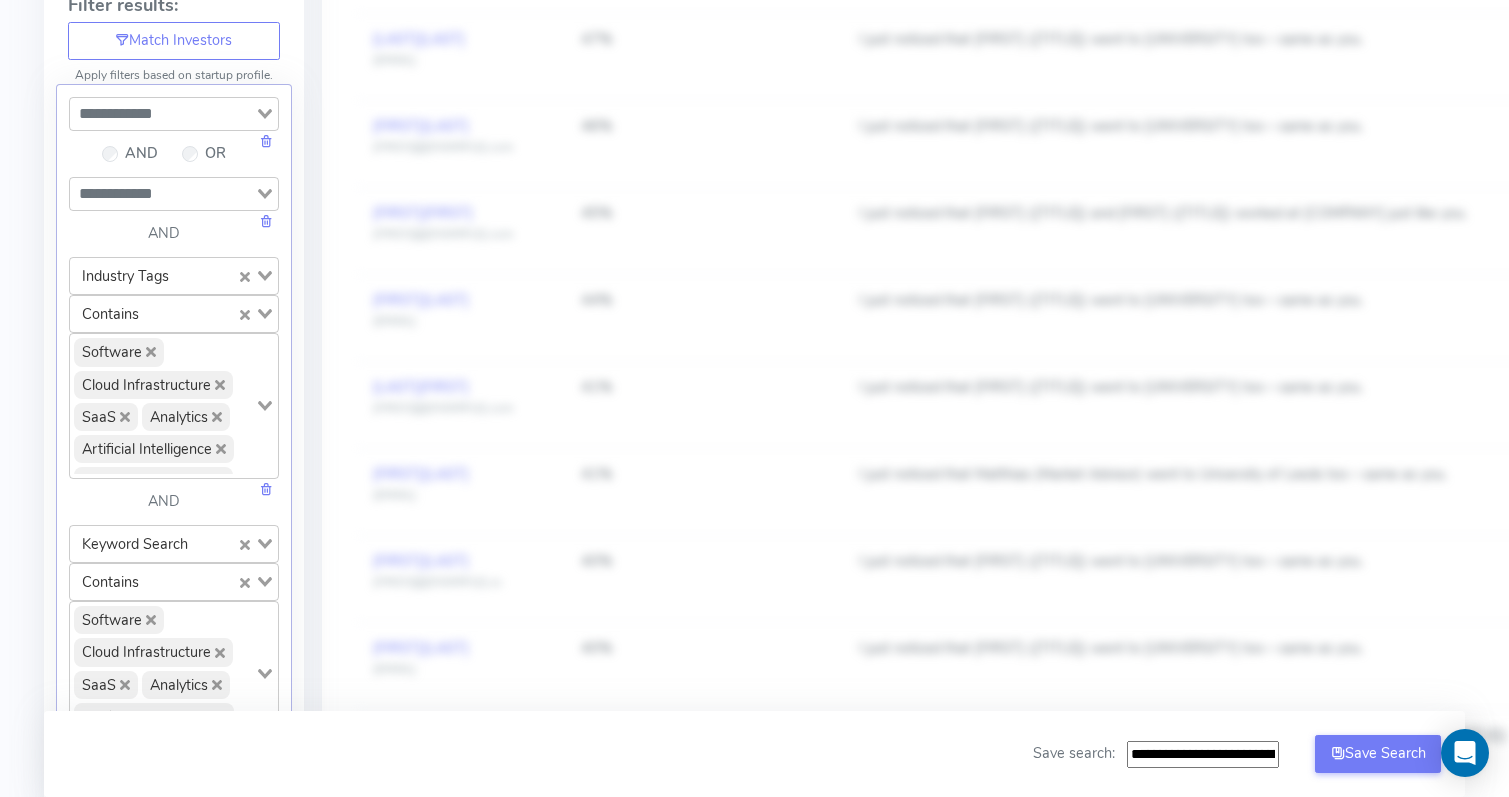 click 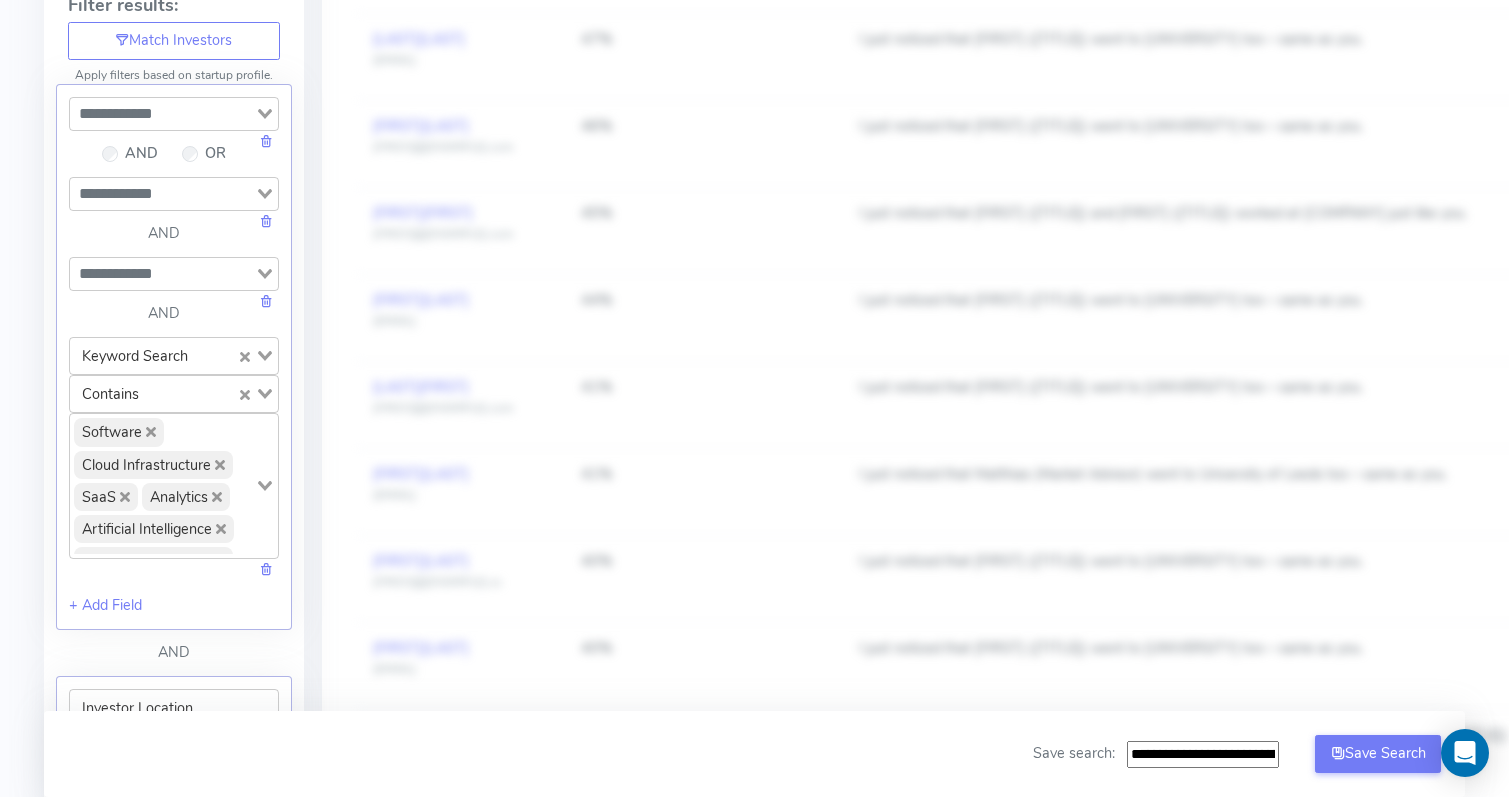 click at bounding box center [245, 356] 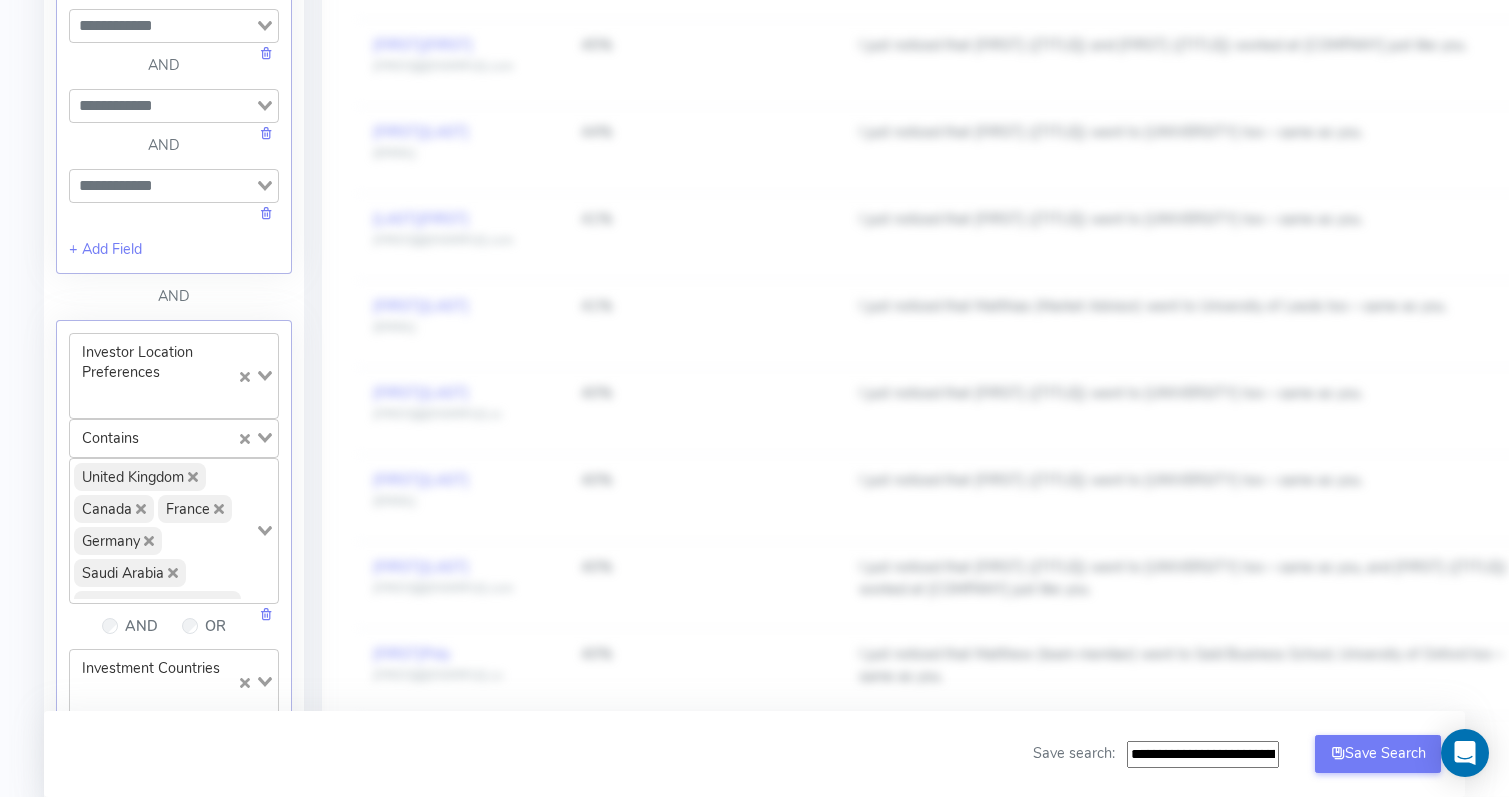 scroll, scrollTop: 869, scrollLeft: 0, axis: vertical 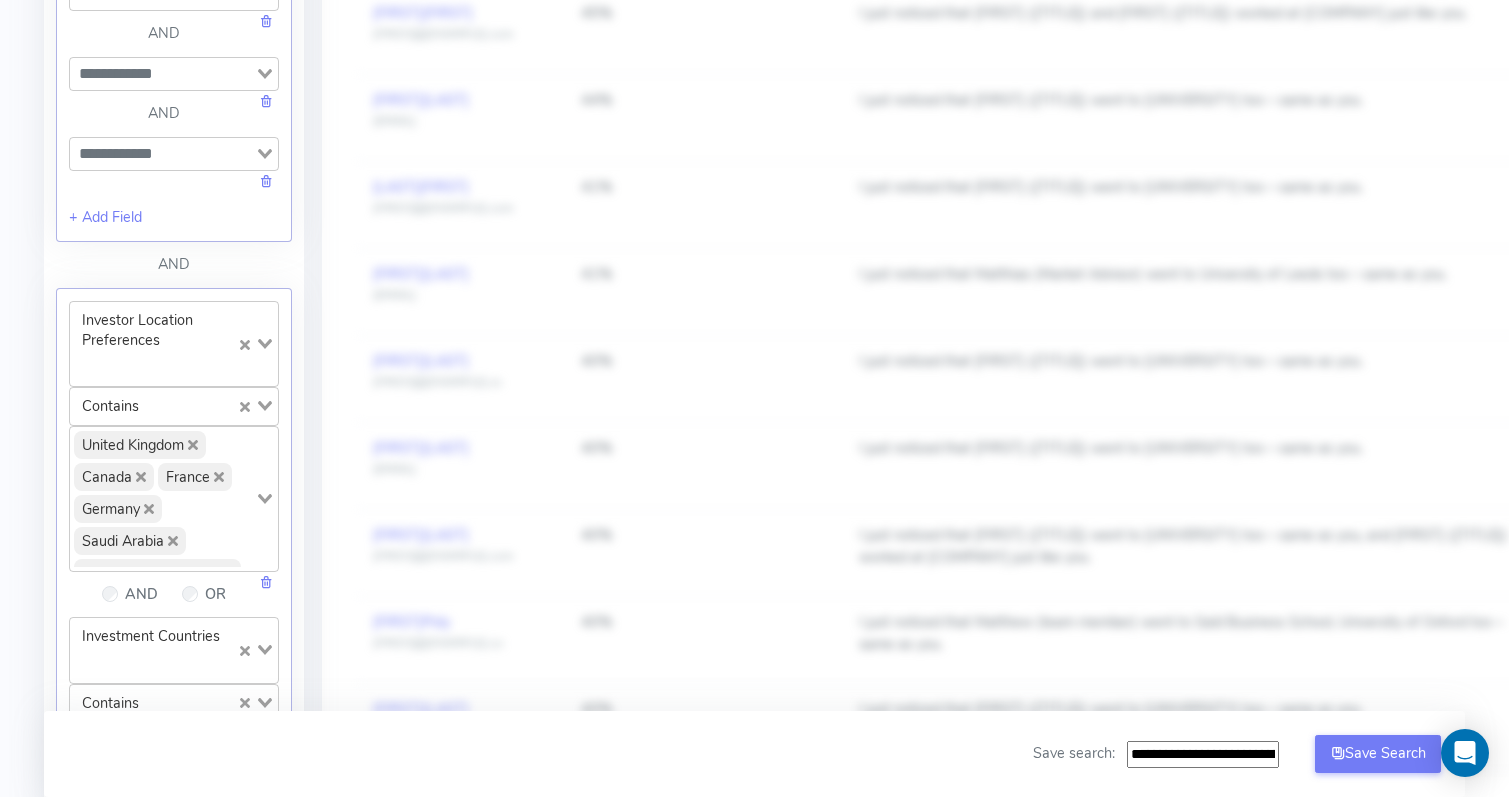click at bounding box center (245, 407) 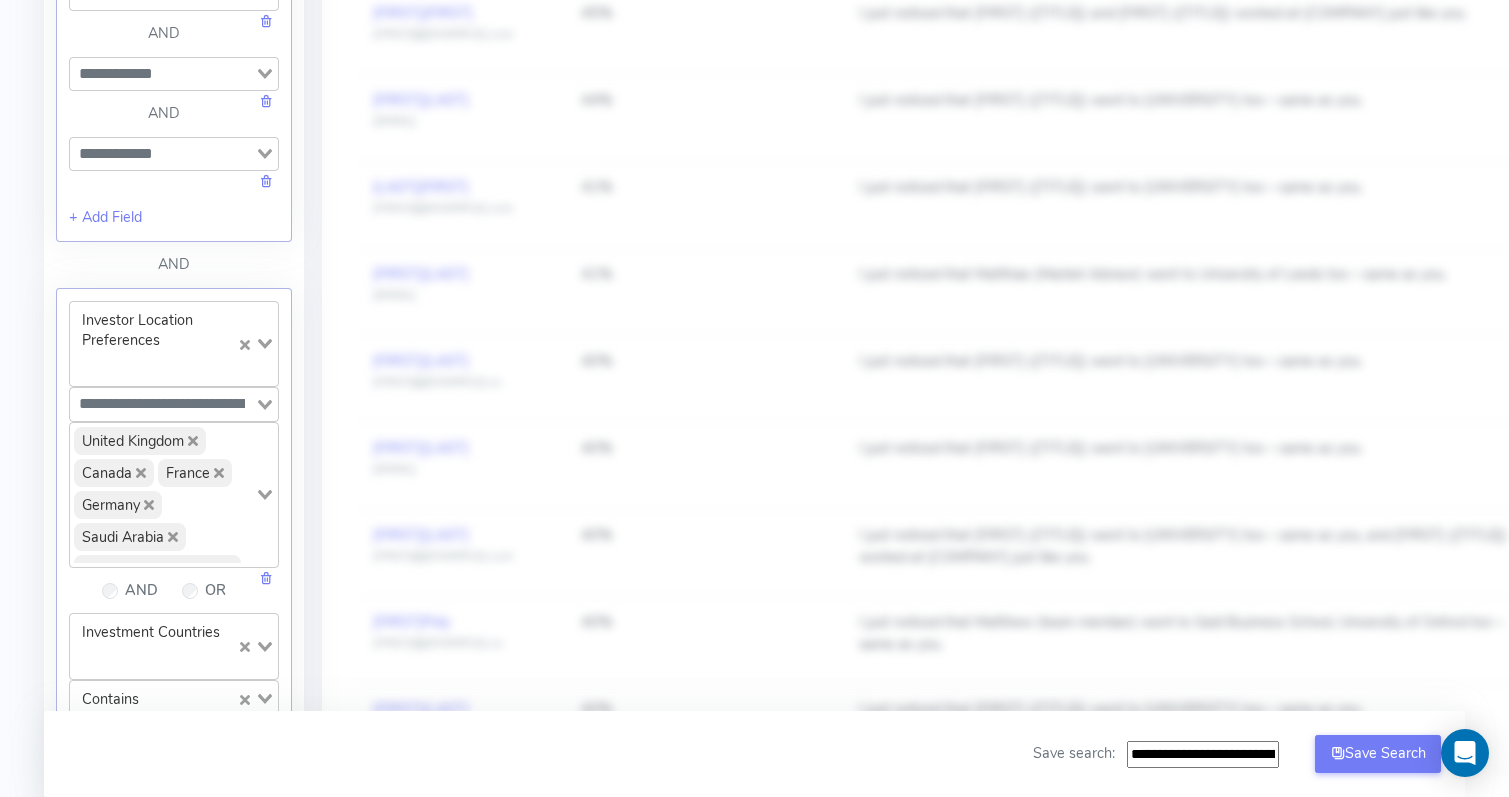 click on "Loading... Loading... United Kingdom Canada France Germany Saudi Arabia United Arab Emirates Lithuania United States of America Loading... AND OR" 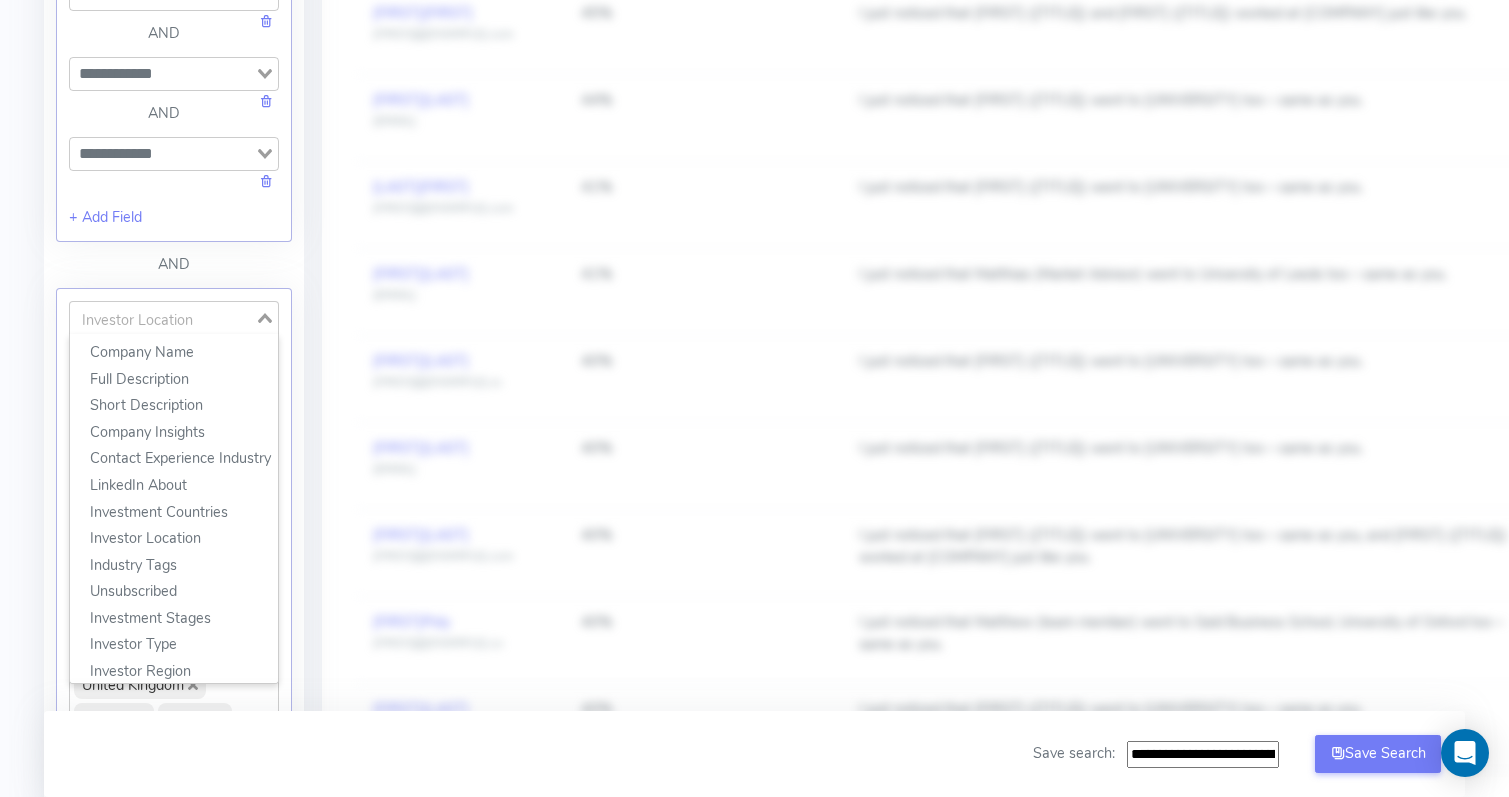 scroll, scrollTop: 292, scrollLeft: 0, axis: vertical 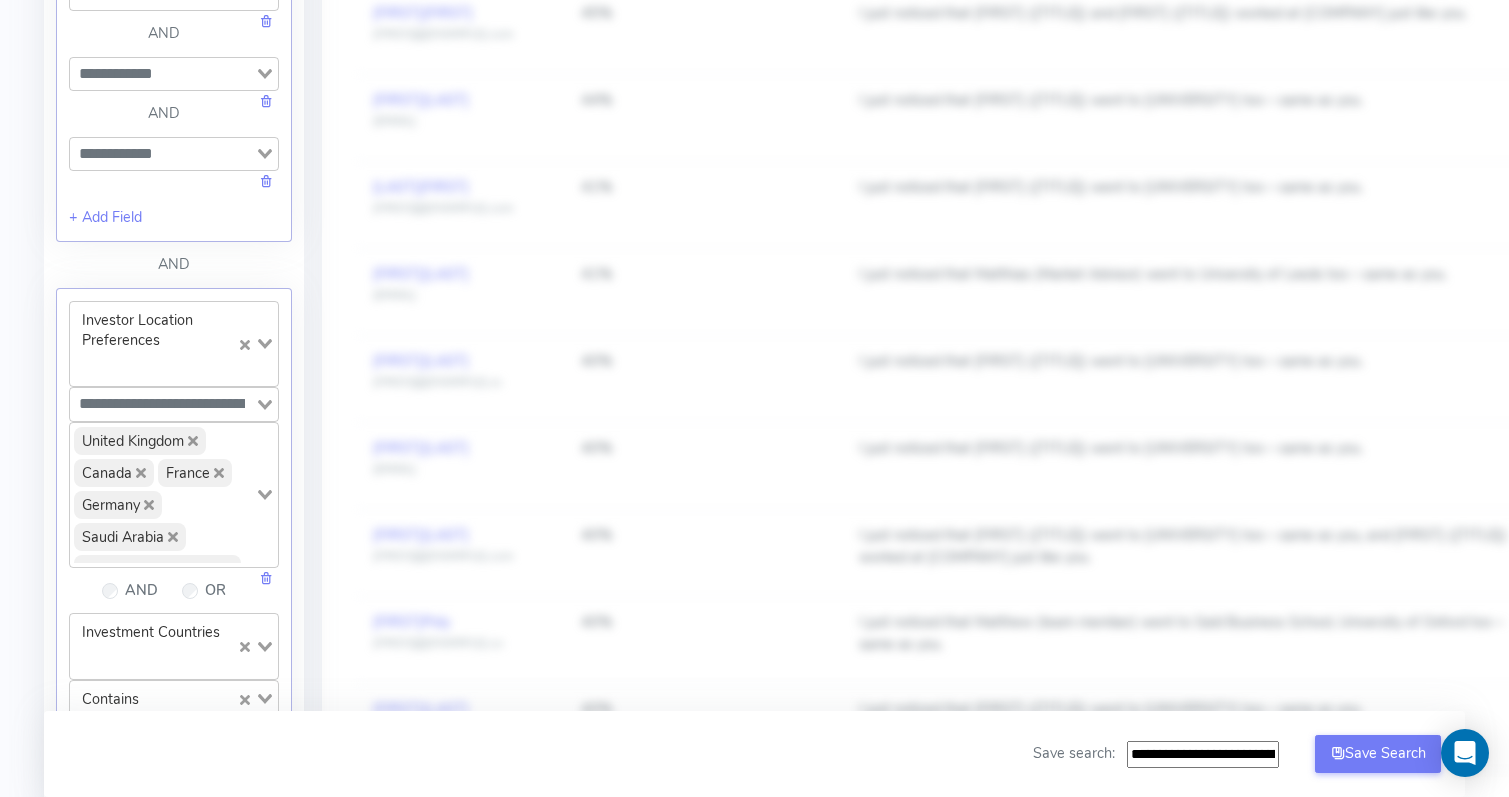 click on "AND" at bounding box center [174, 271] 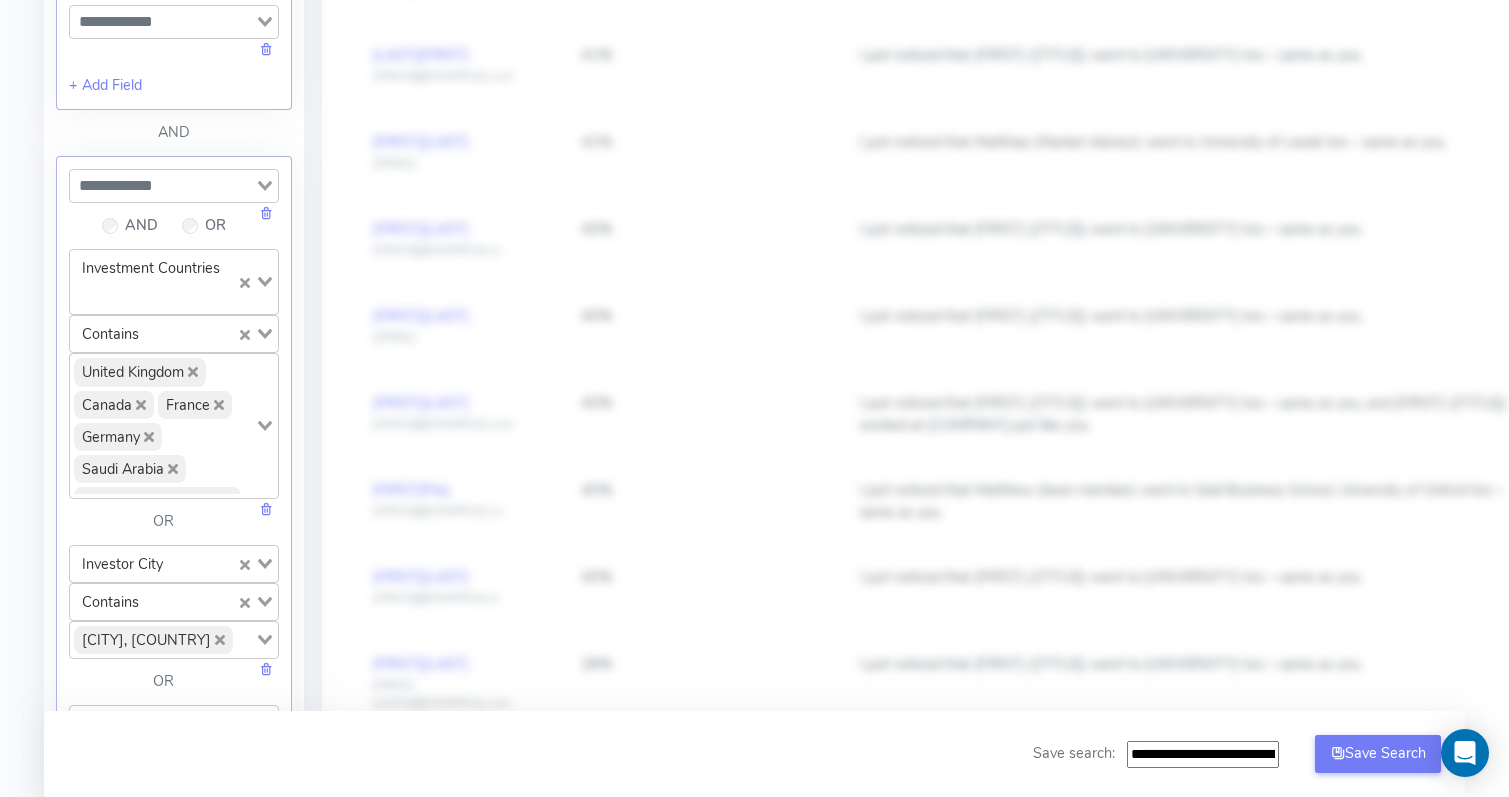 scroll, scrollTop: 1008, scrollLeft: 0, axis: vertical 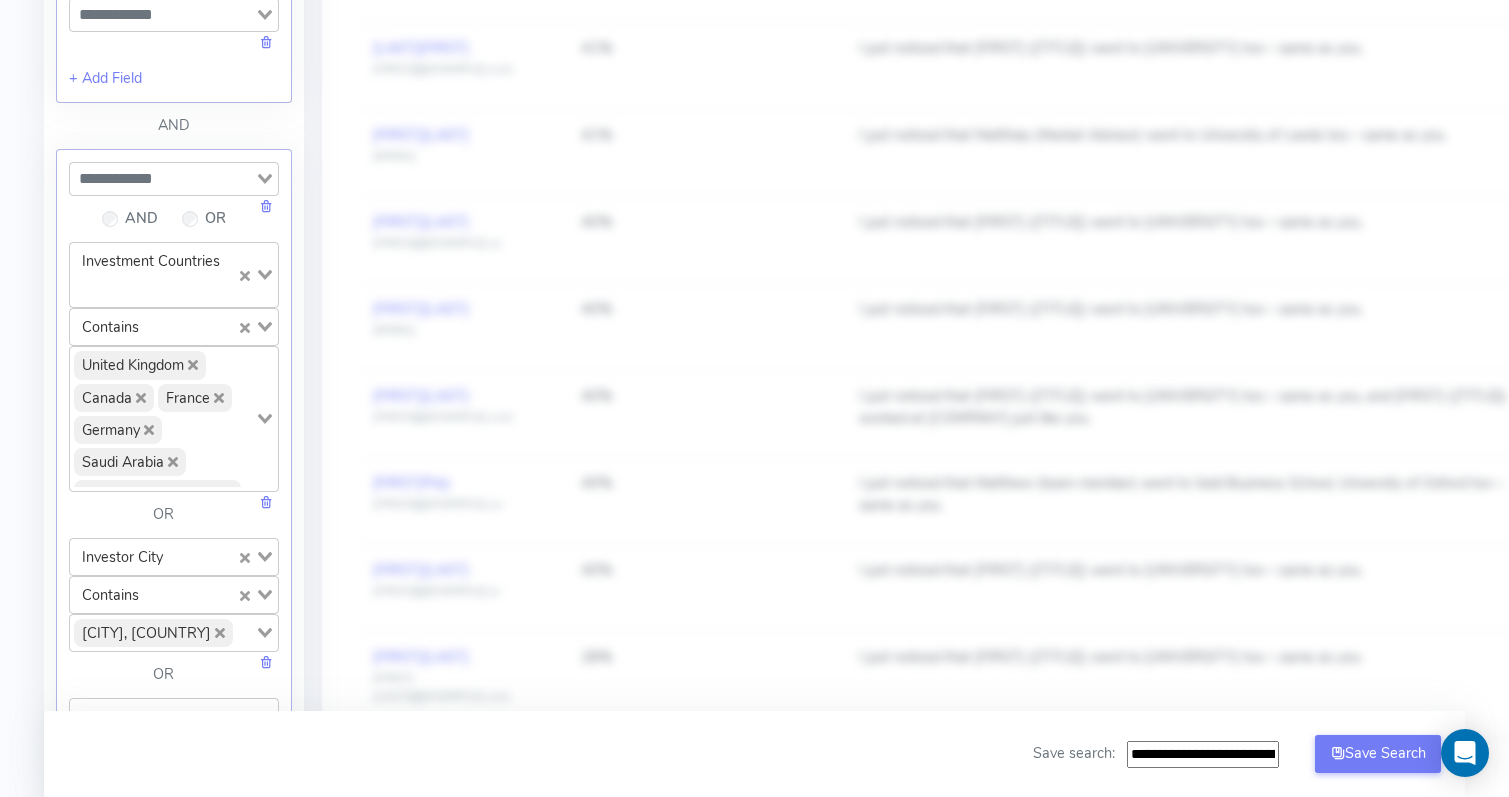 click 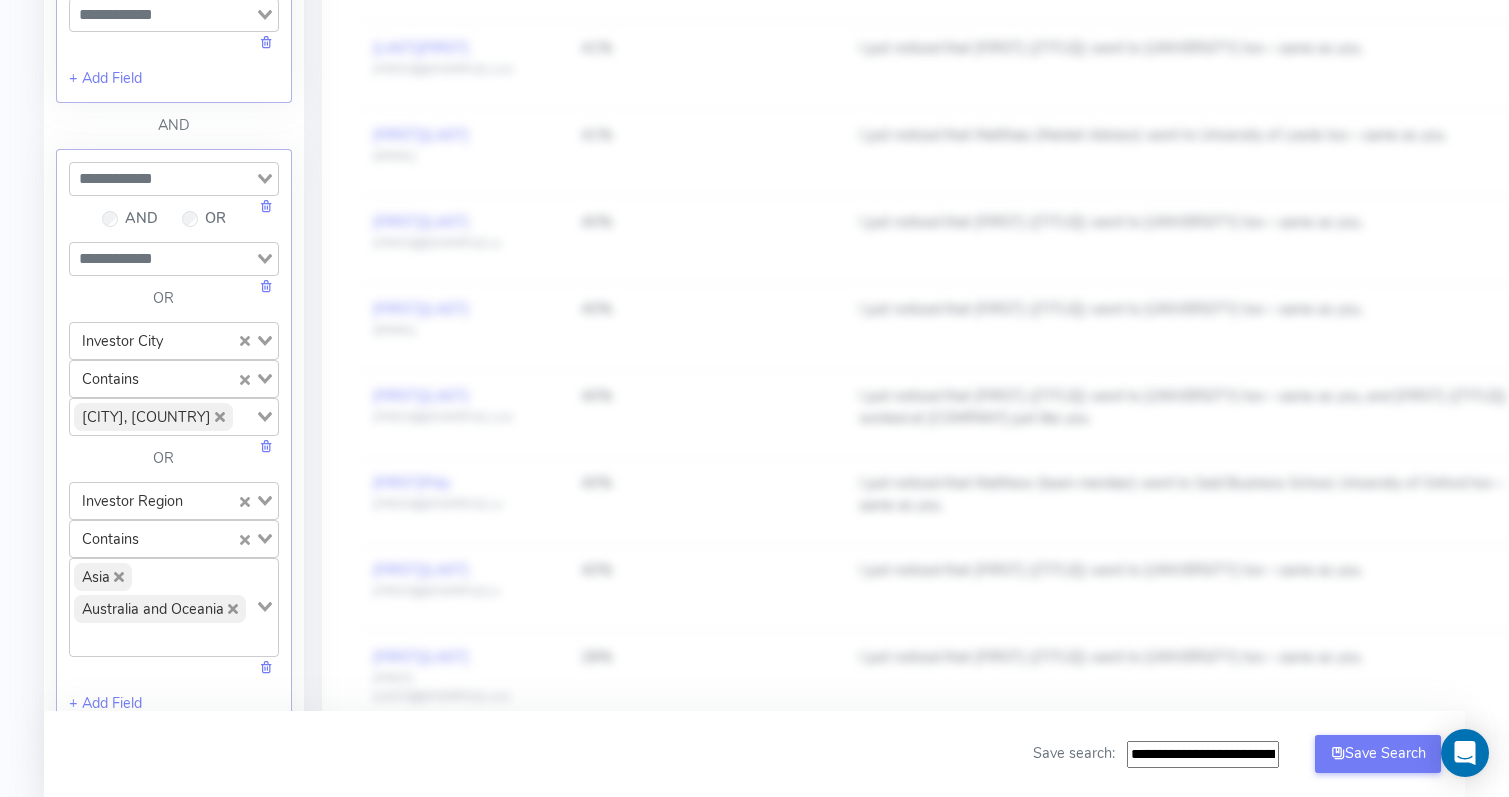 scroll, scrollTop: 1082, scrollLeft: 0, axis: vertical 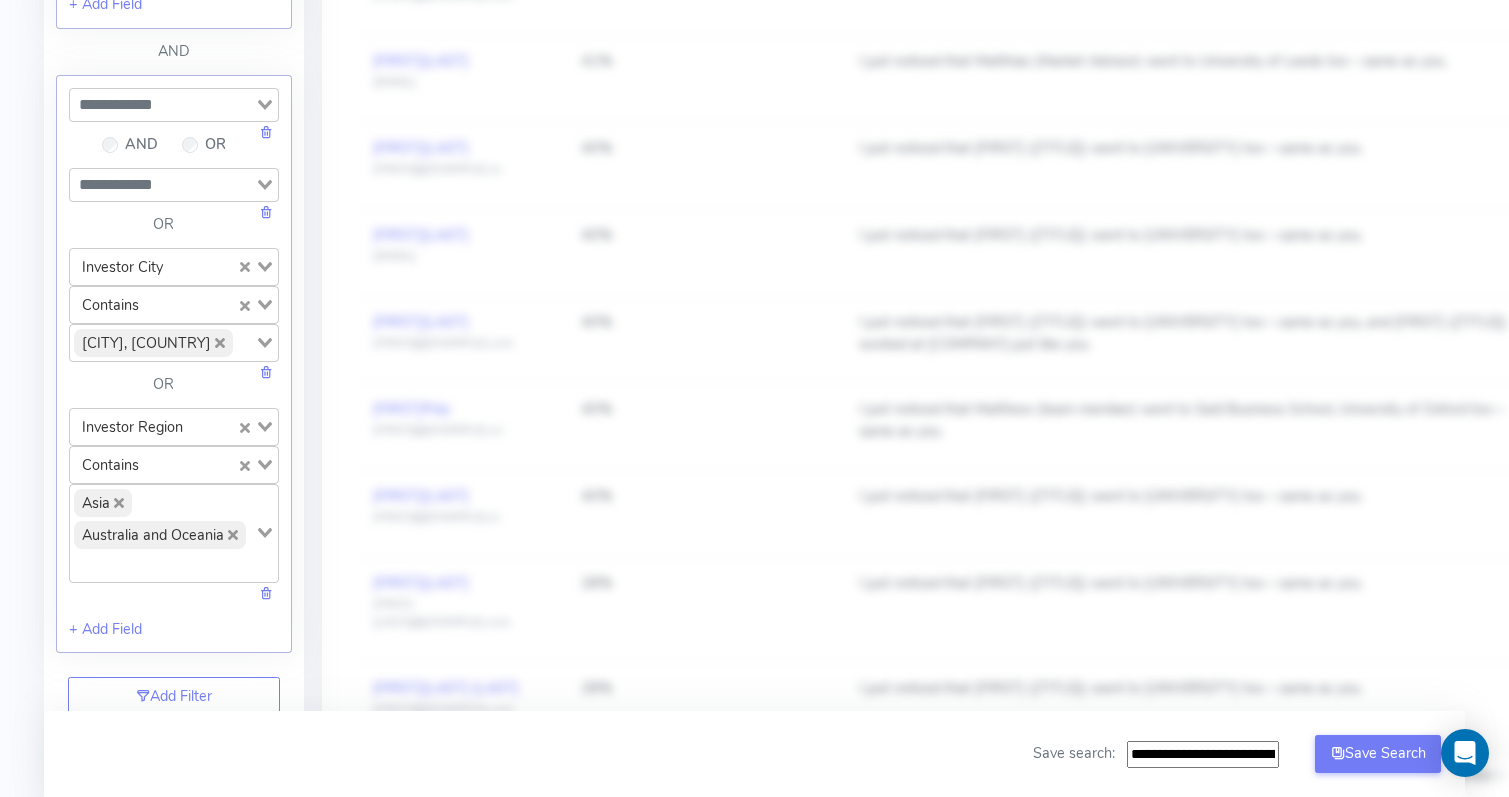 click 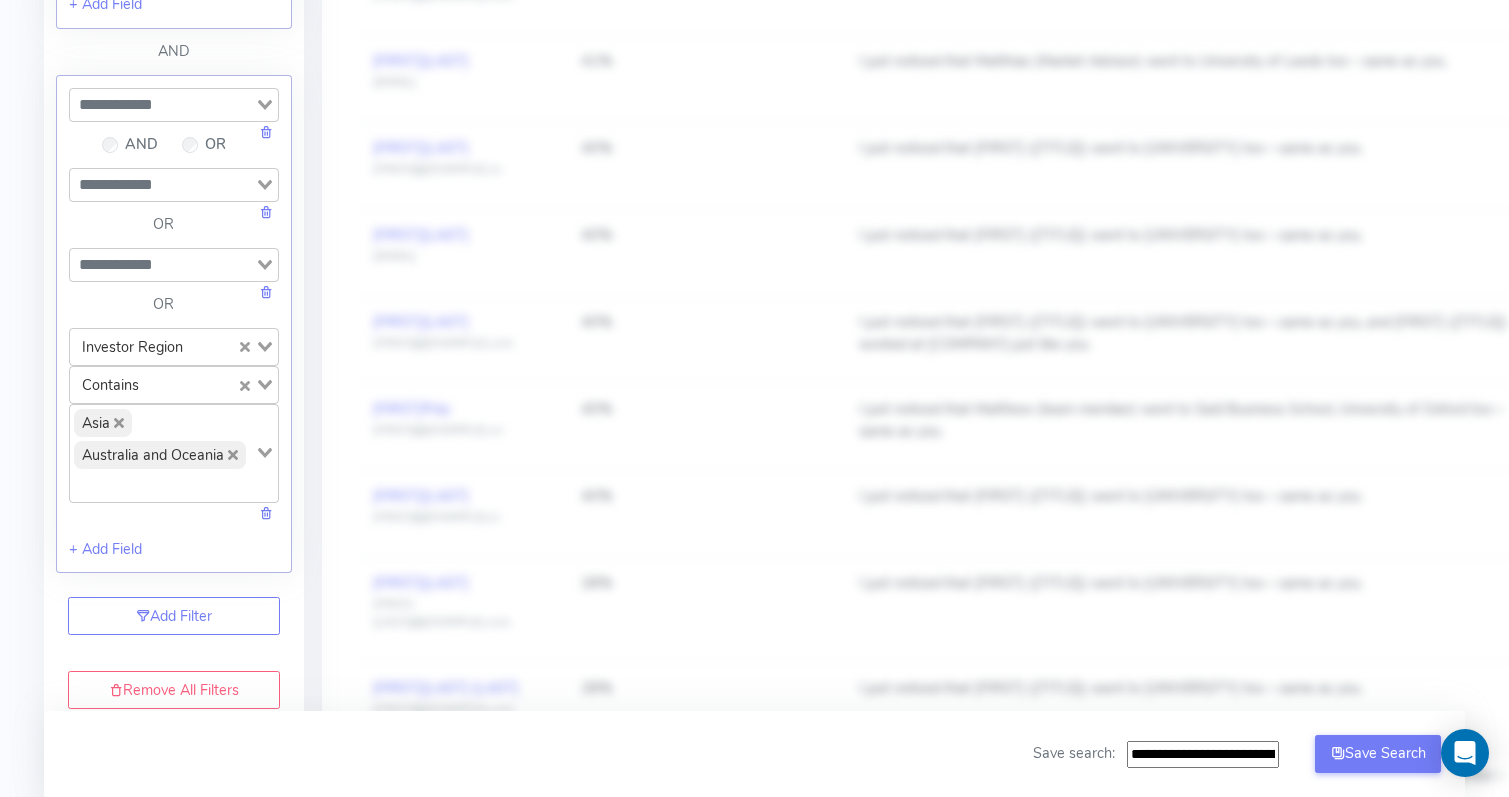 click 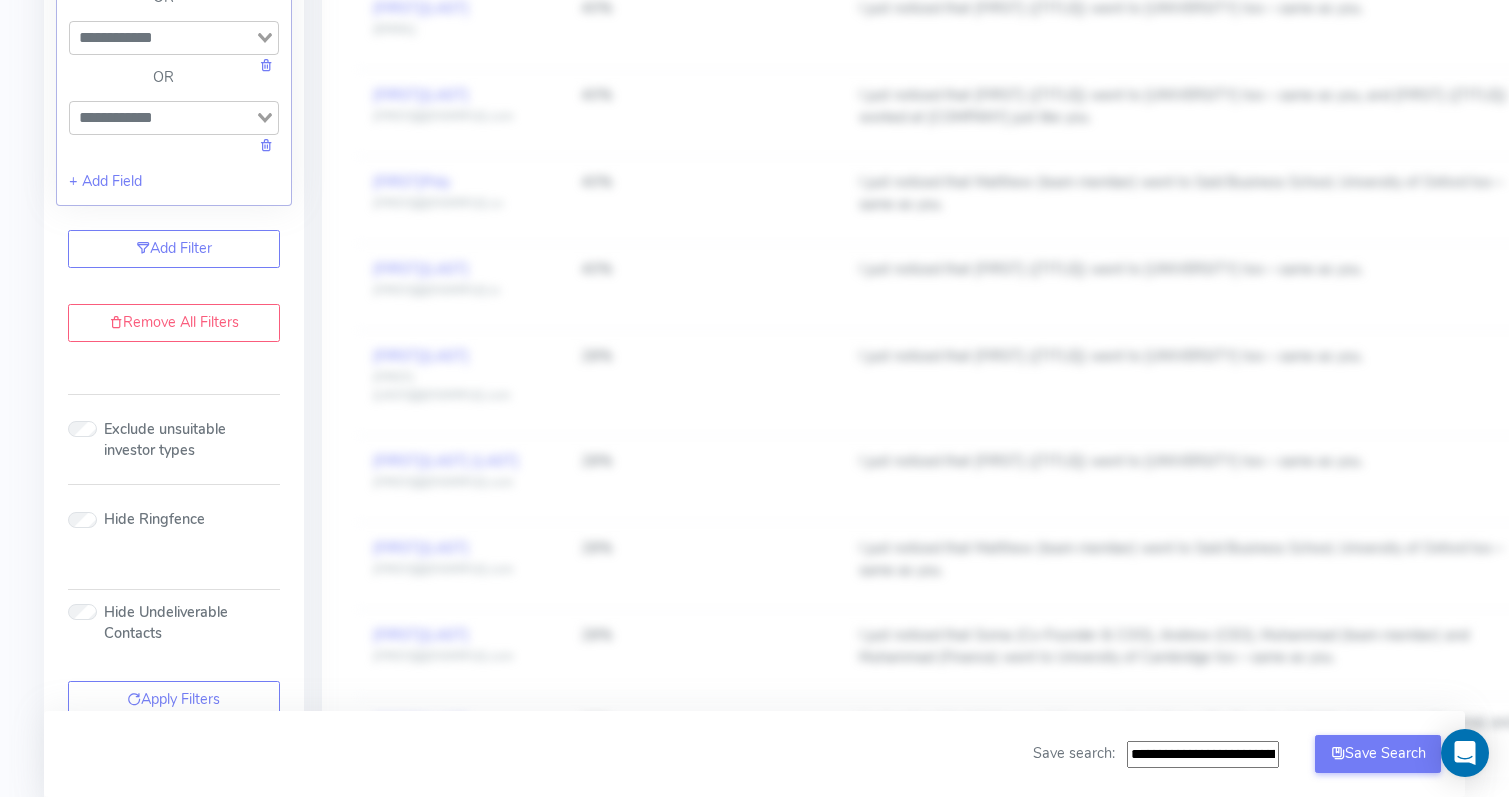 scroll, scrollTop: 1315, scrollLeft: 0, axis: vertical 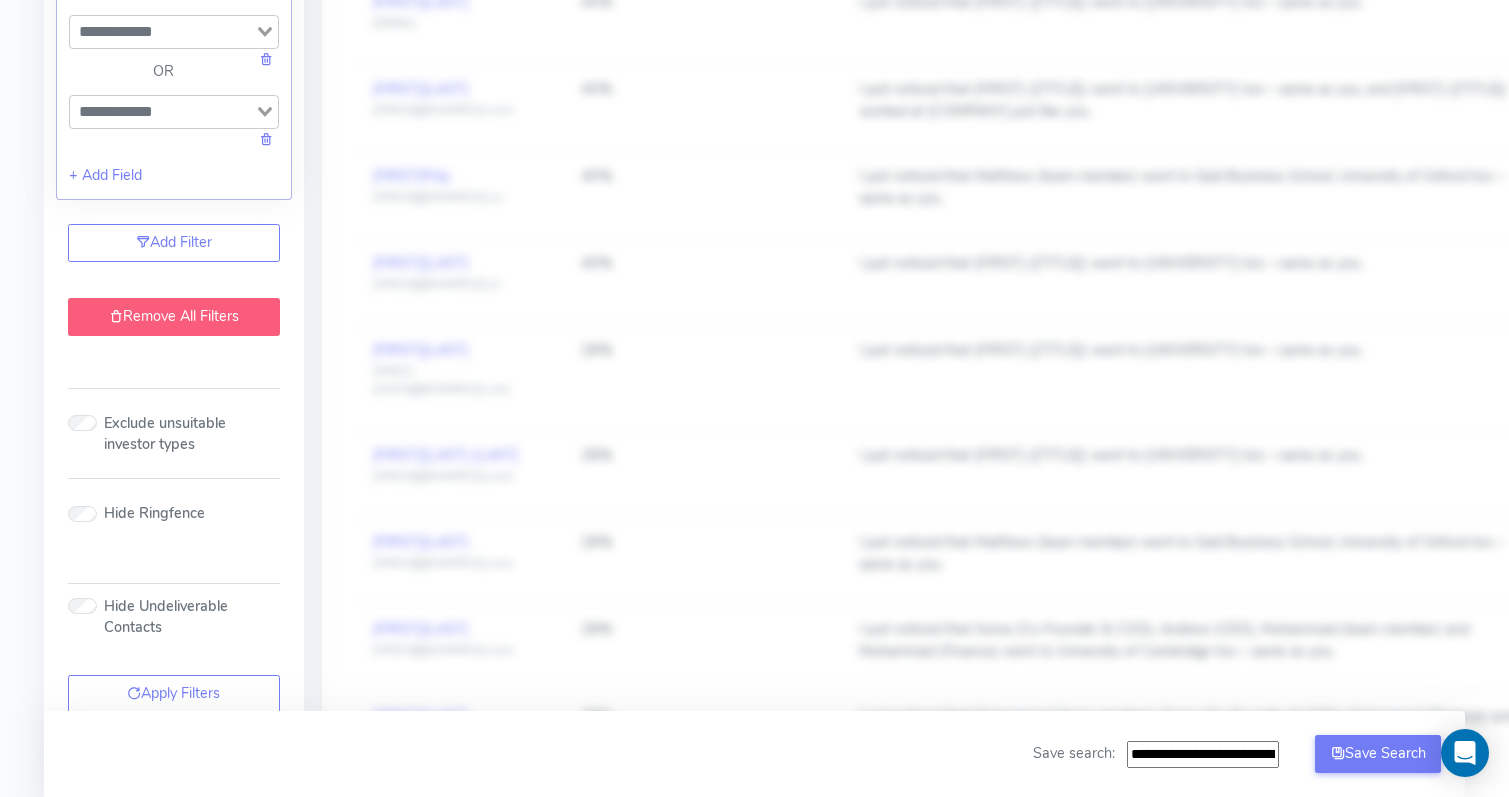 click on "Remove All Filters" at bounding box center (174, 317) 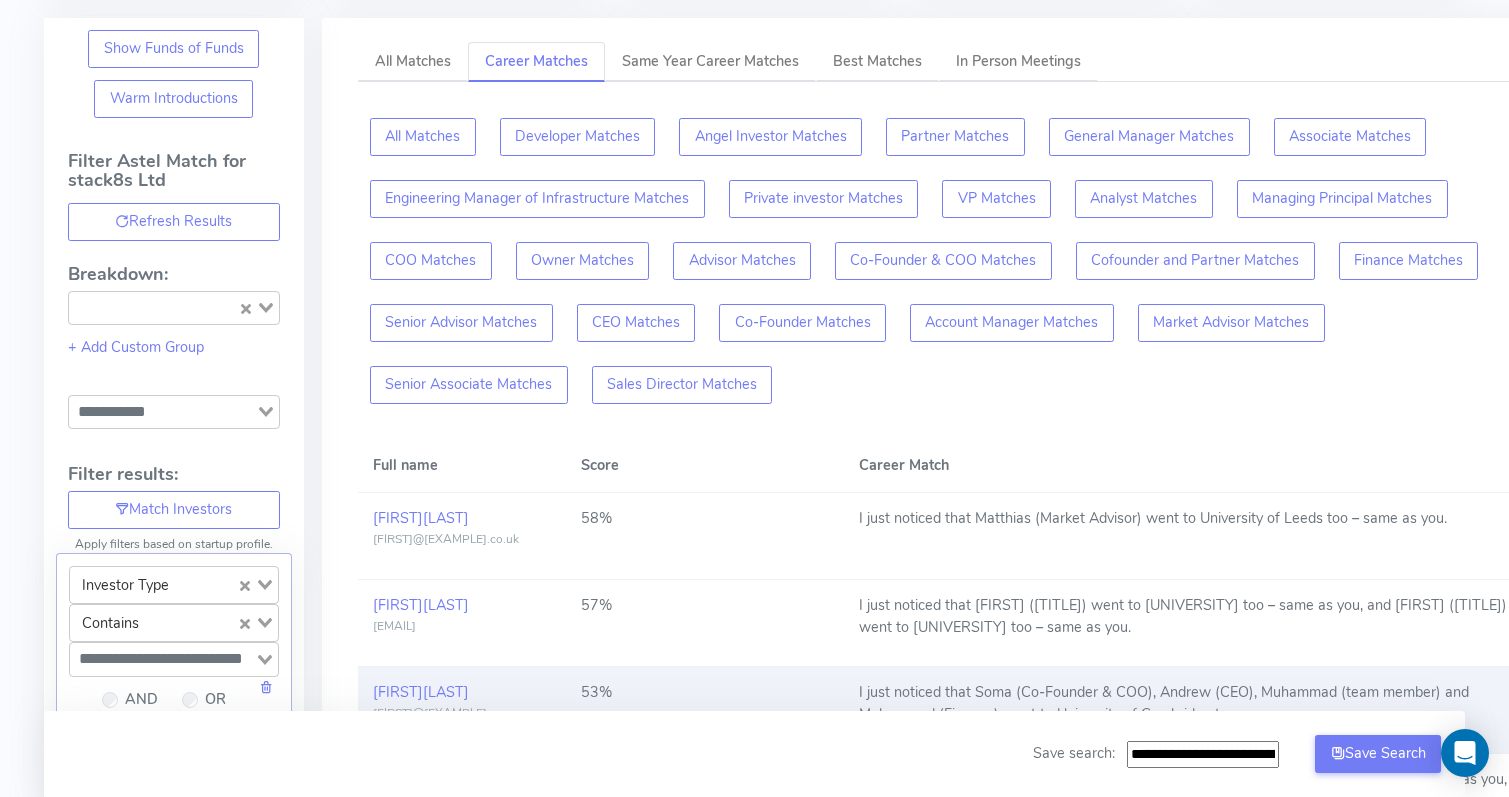 scroll, scrollTop: 0, scrollLeft: 0, axis: both 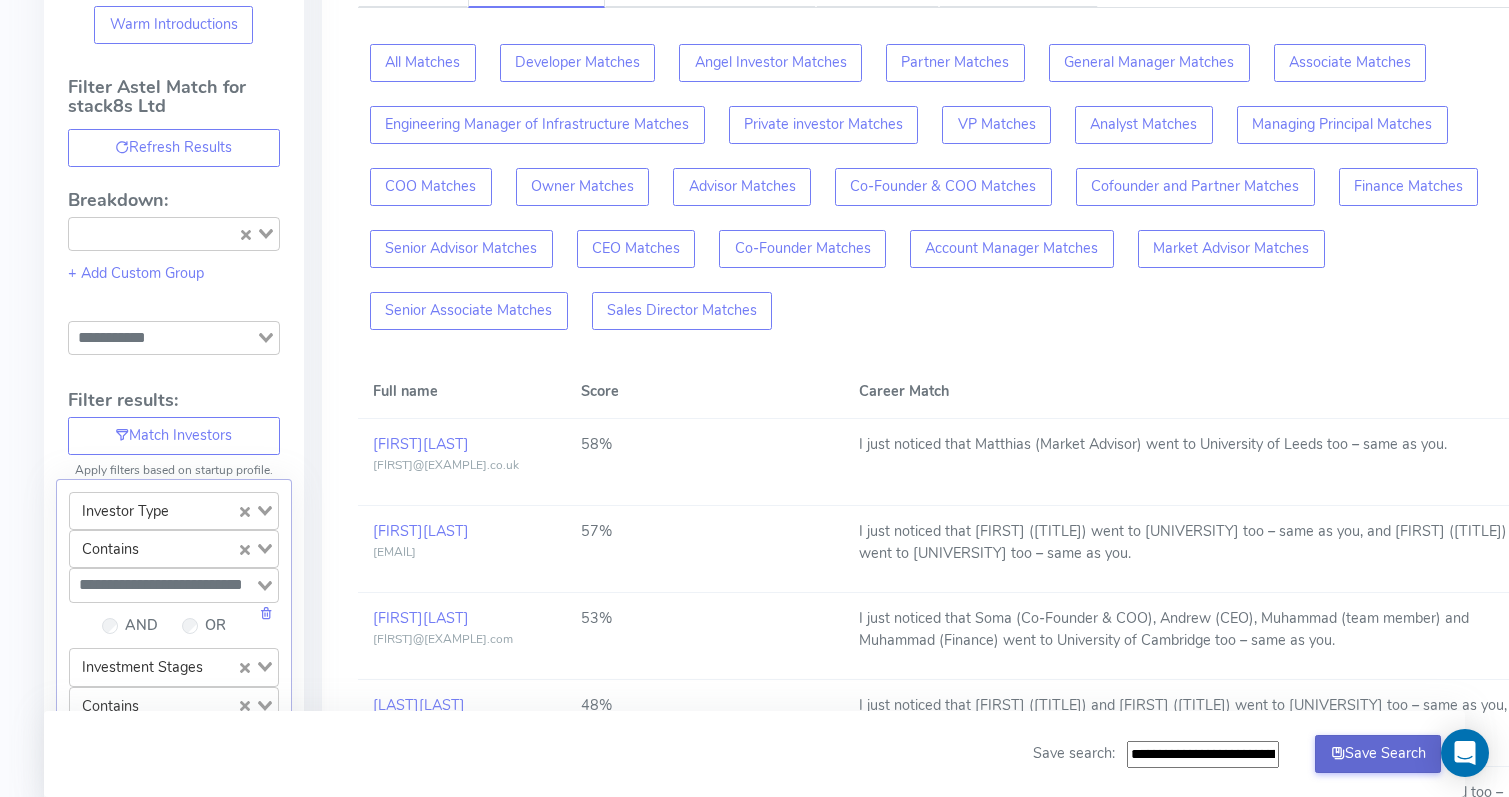 click on "Save Search" at bounding box center [1378, 754] 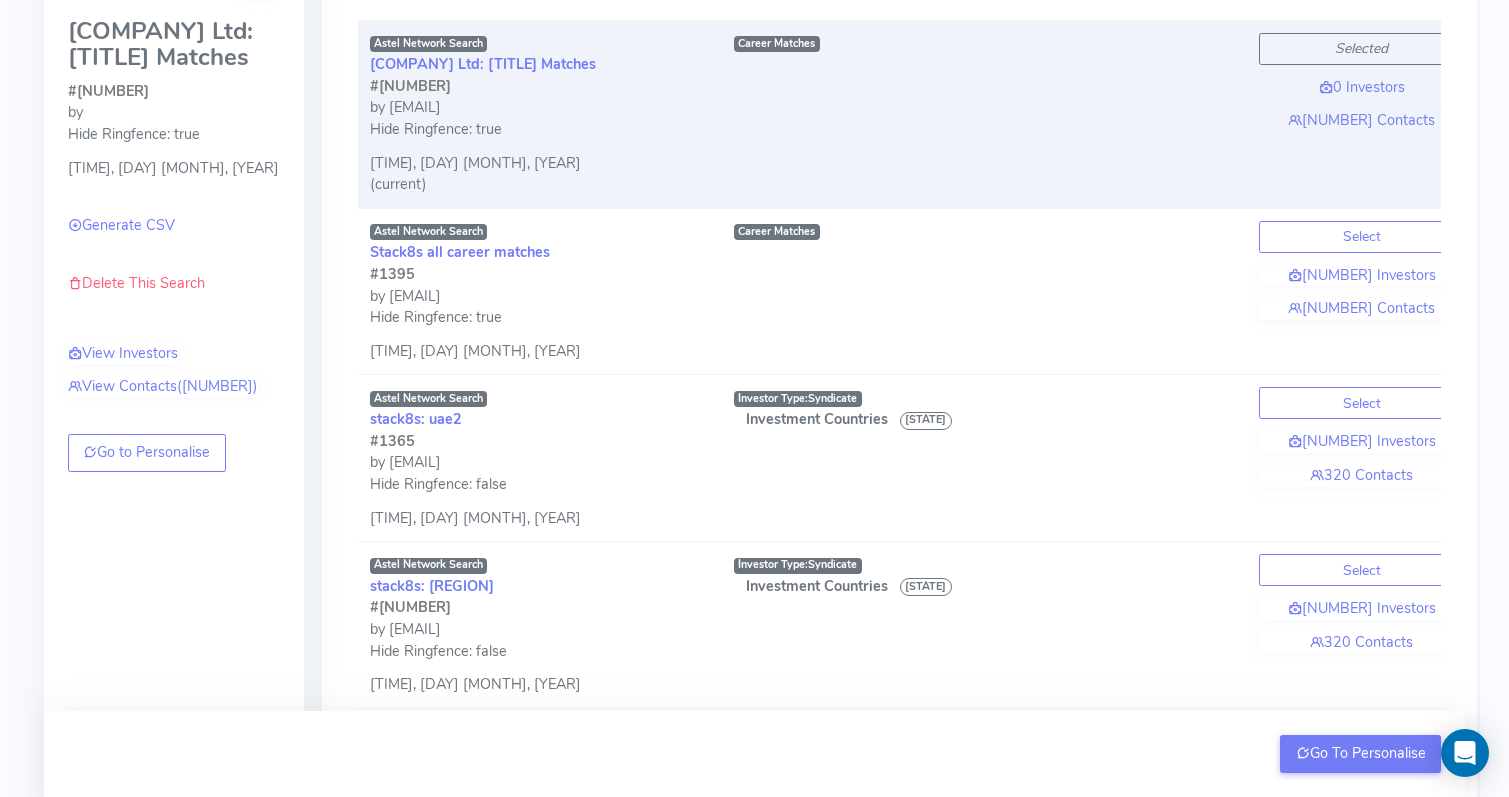scroll, scrollTop: 0, scrollLeft: 0, axis: both 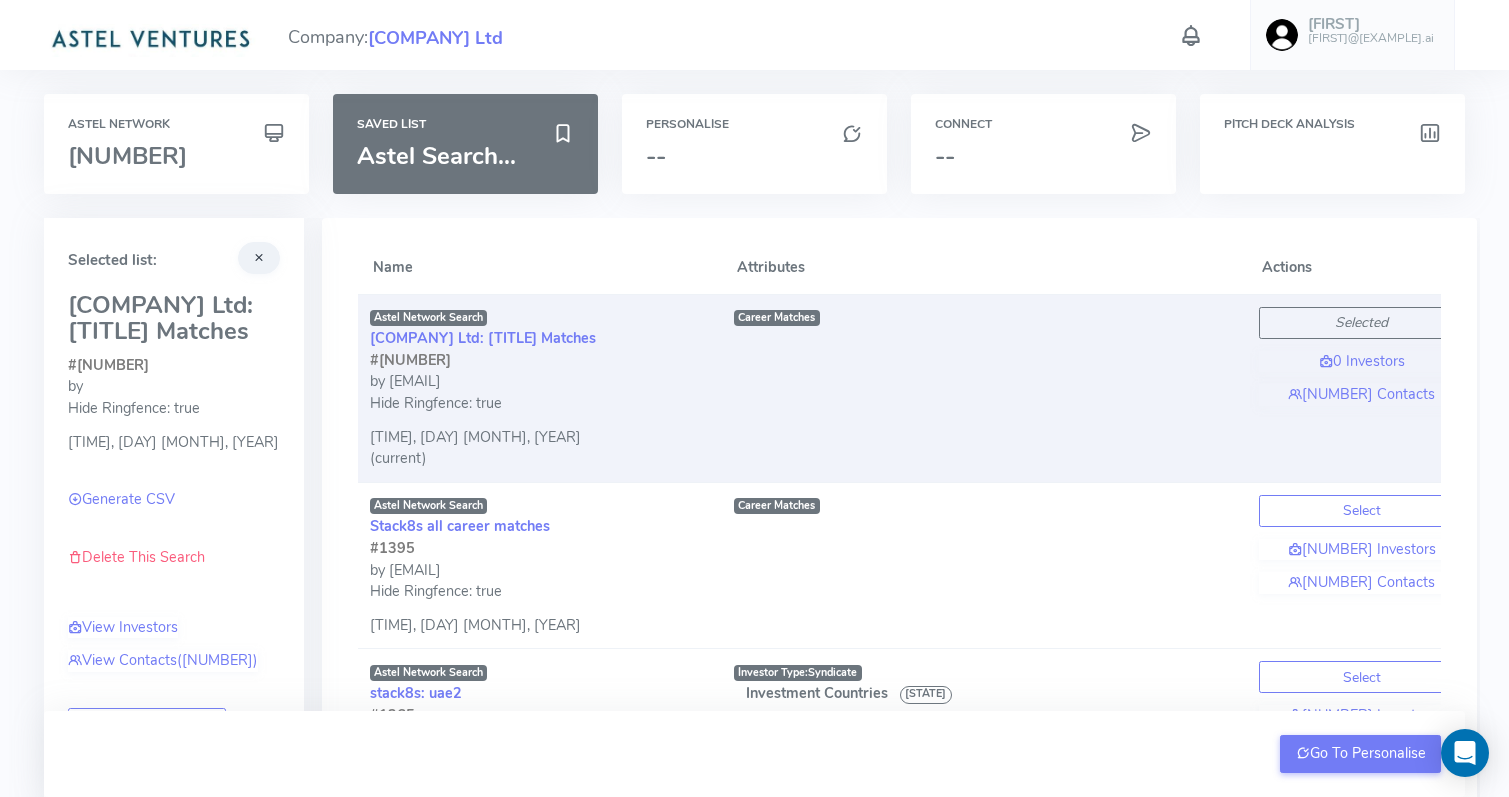 click on "Hide Ringfence: true" at bounding box center [540, 404] 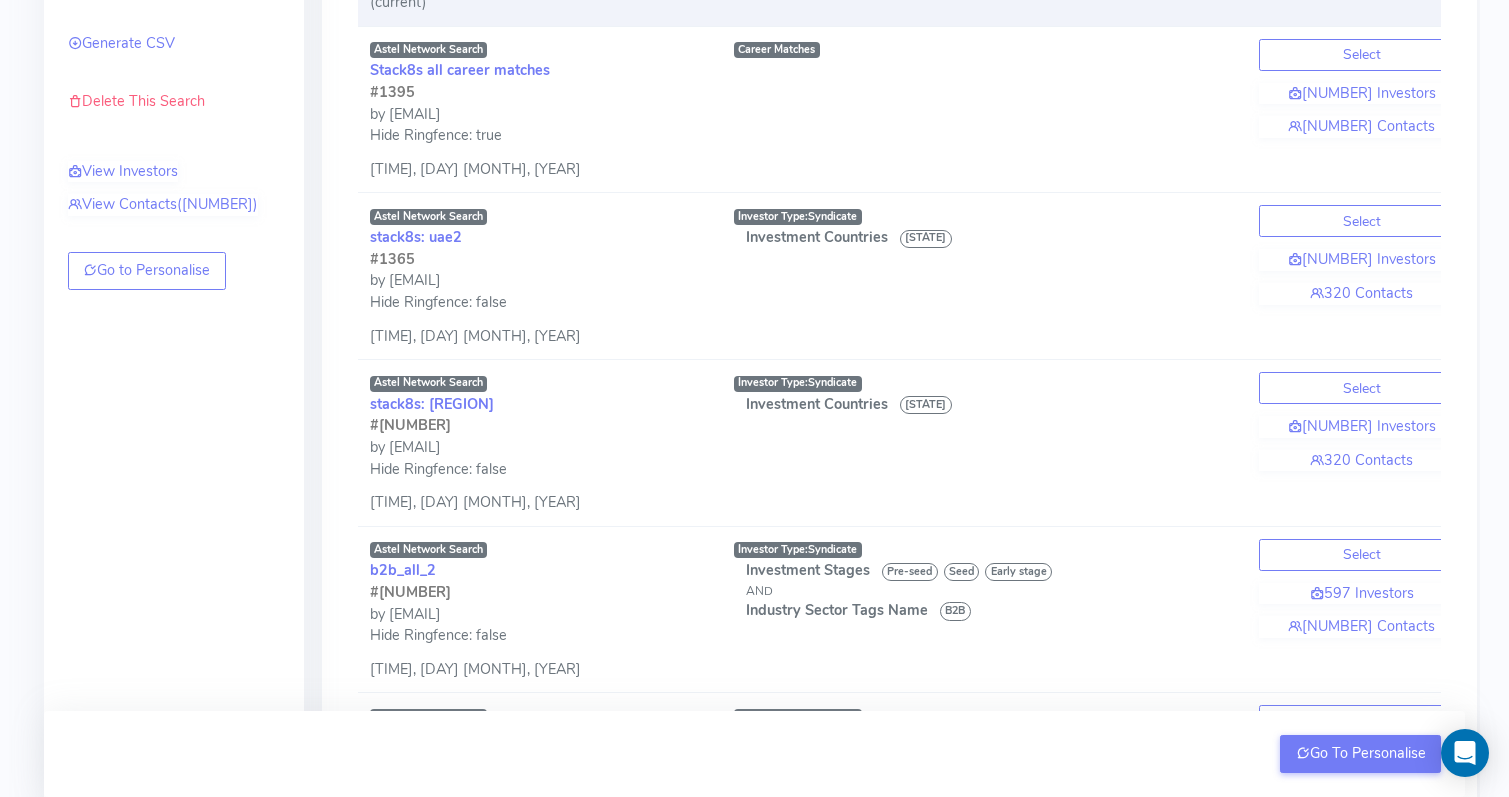 scroll, scrollTop: 0, scrollLeft: 0, axis: both 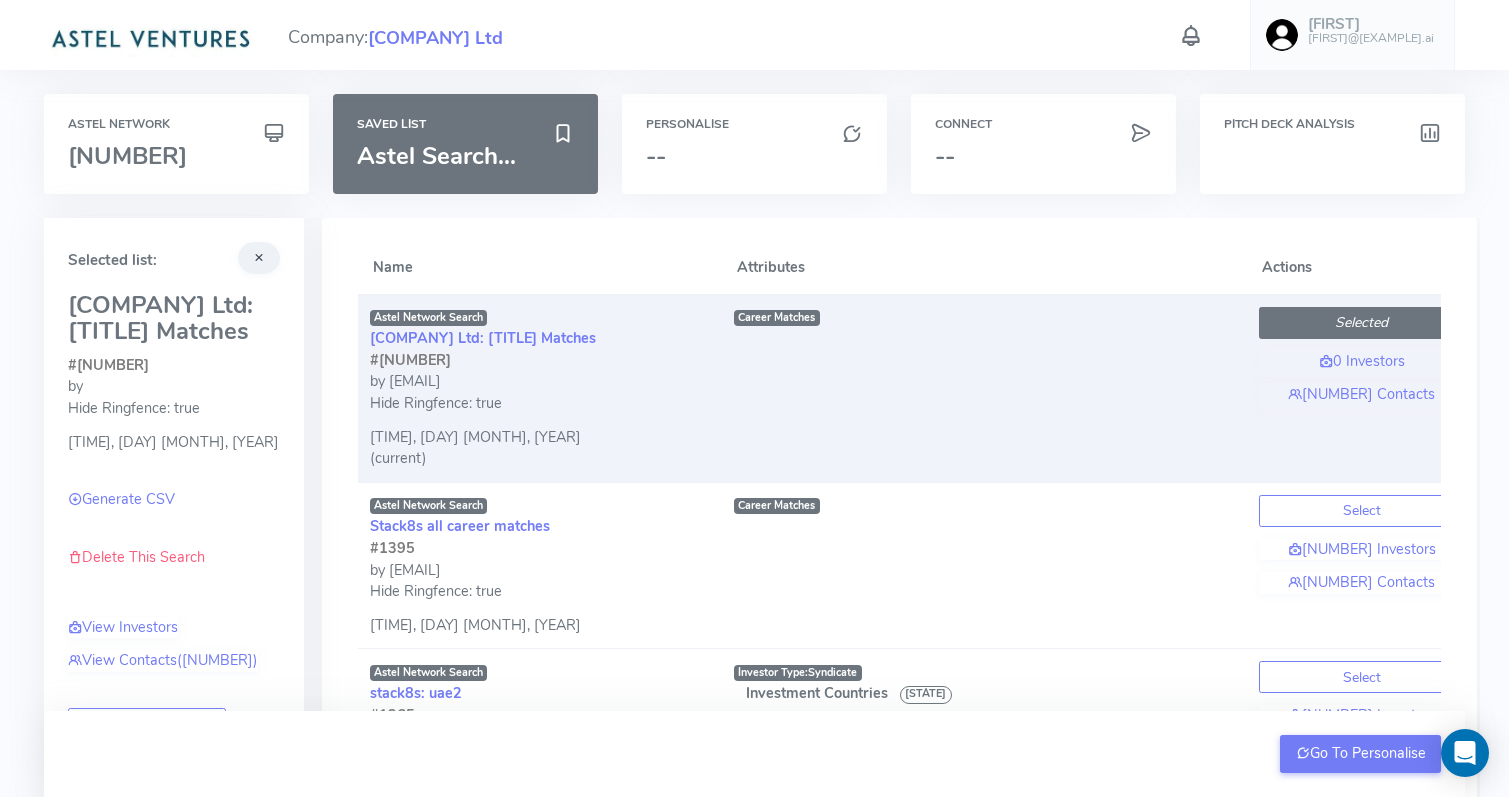 click on "Selected" at bounding box center [1362, 323] 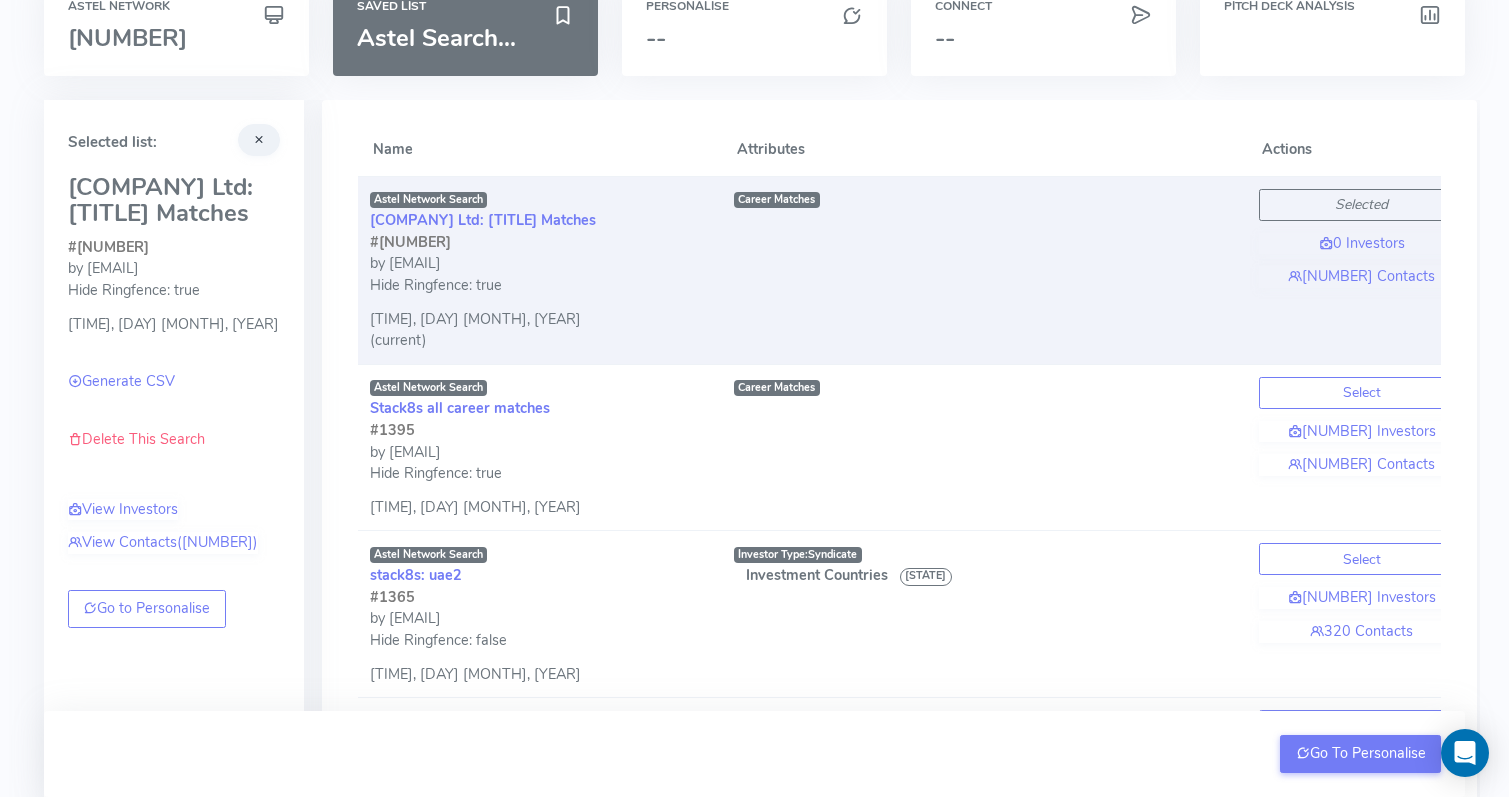 scroll, scrollTop: 113, scrollLeft: 0, axis: vertical 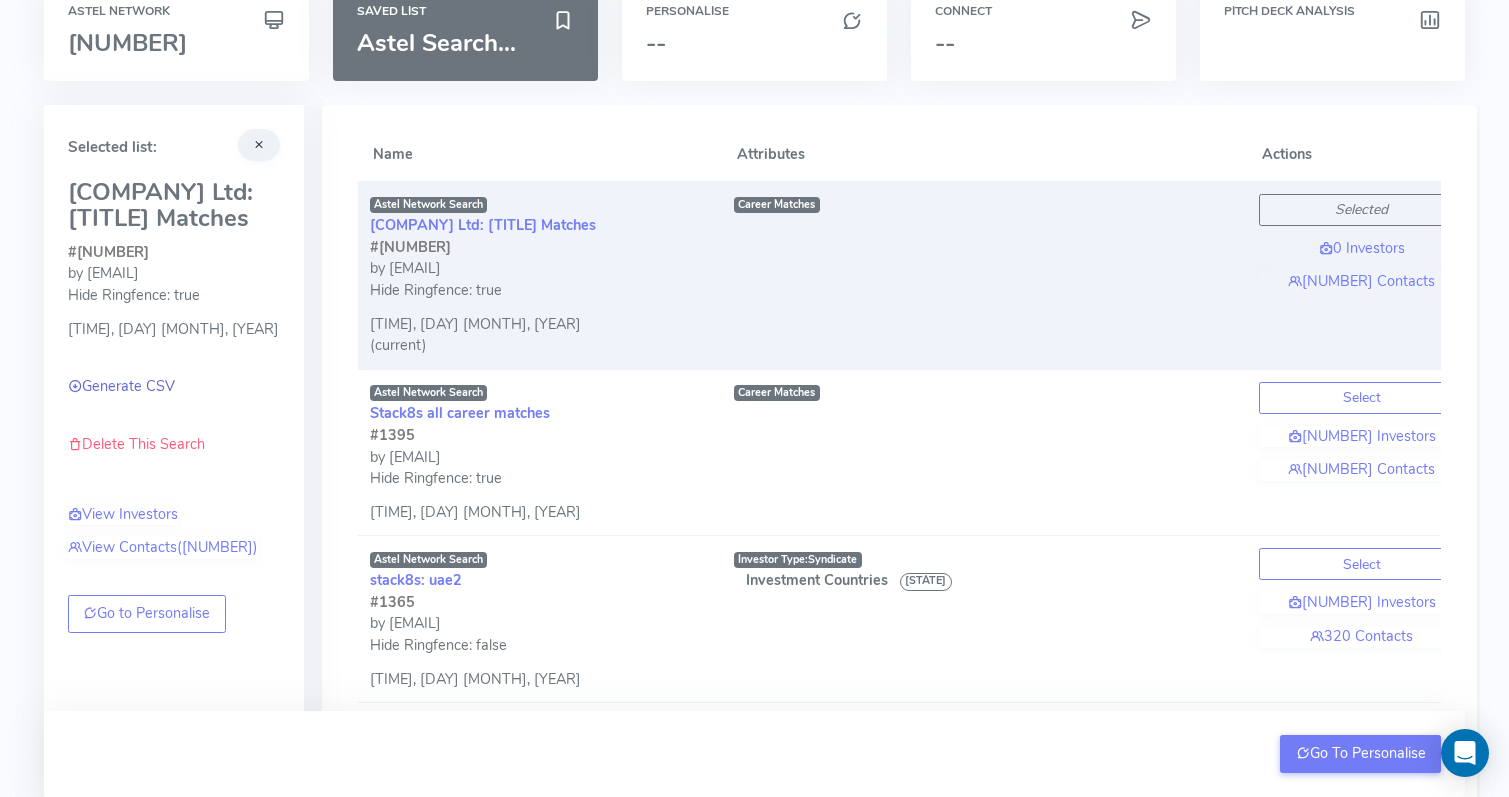 click on "Generate CSV" 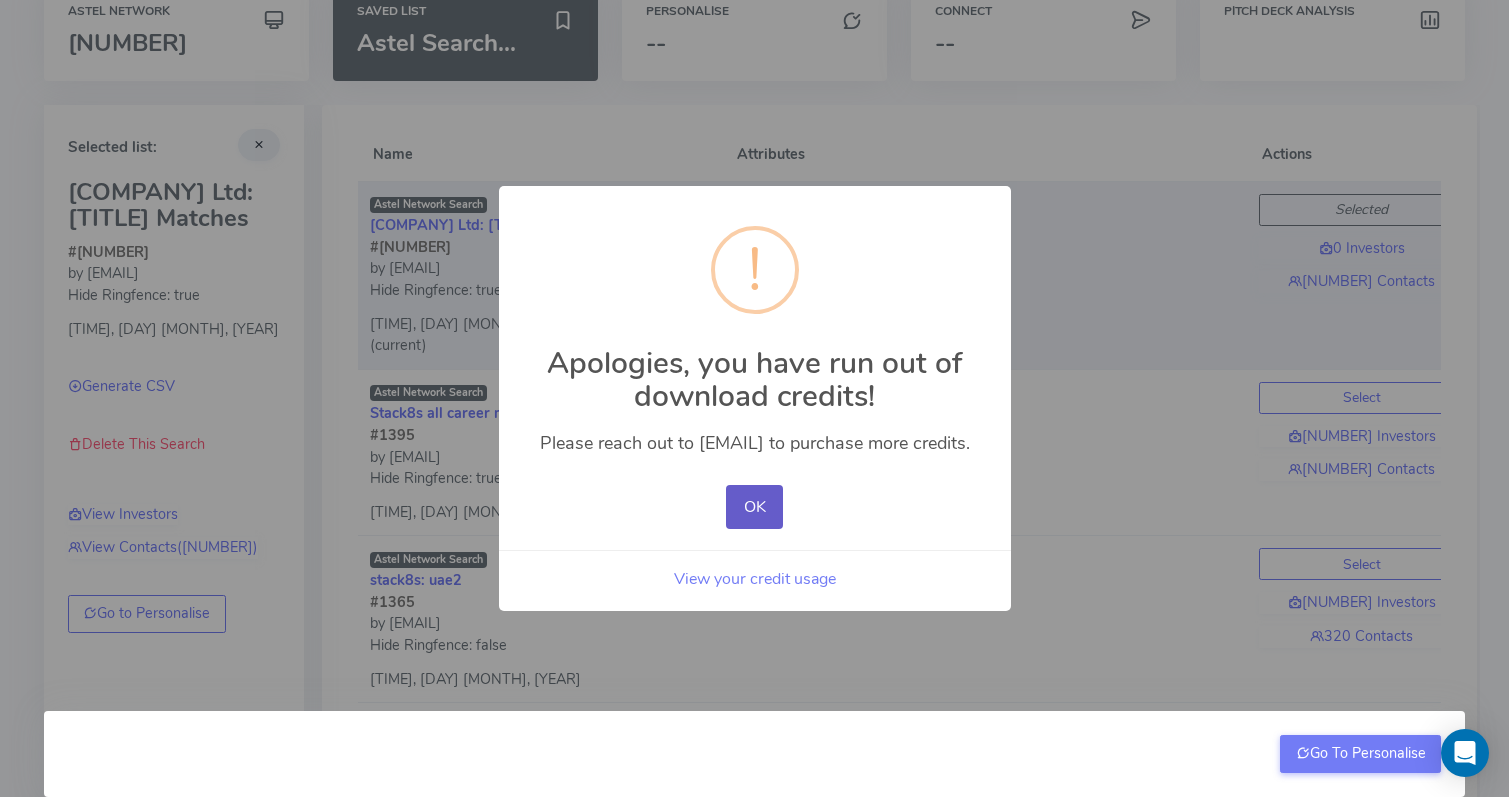 click on "OK" at bounding box center [754, 507] 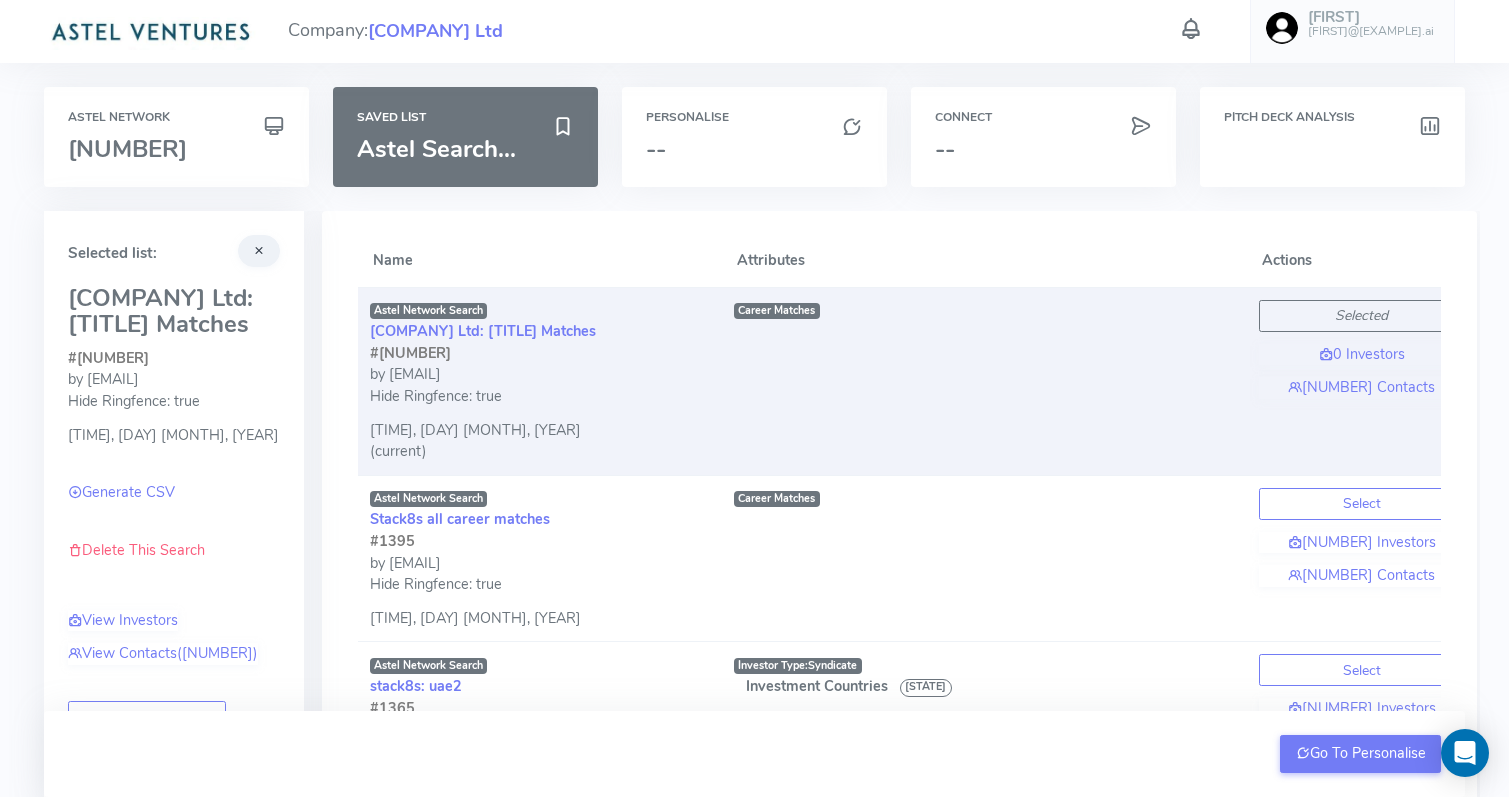 scroll, scrollTop: 3, scrollLeft: 0, axis: vertical 